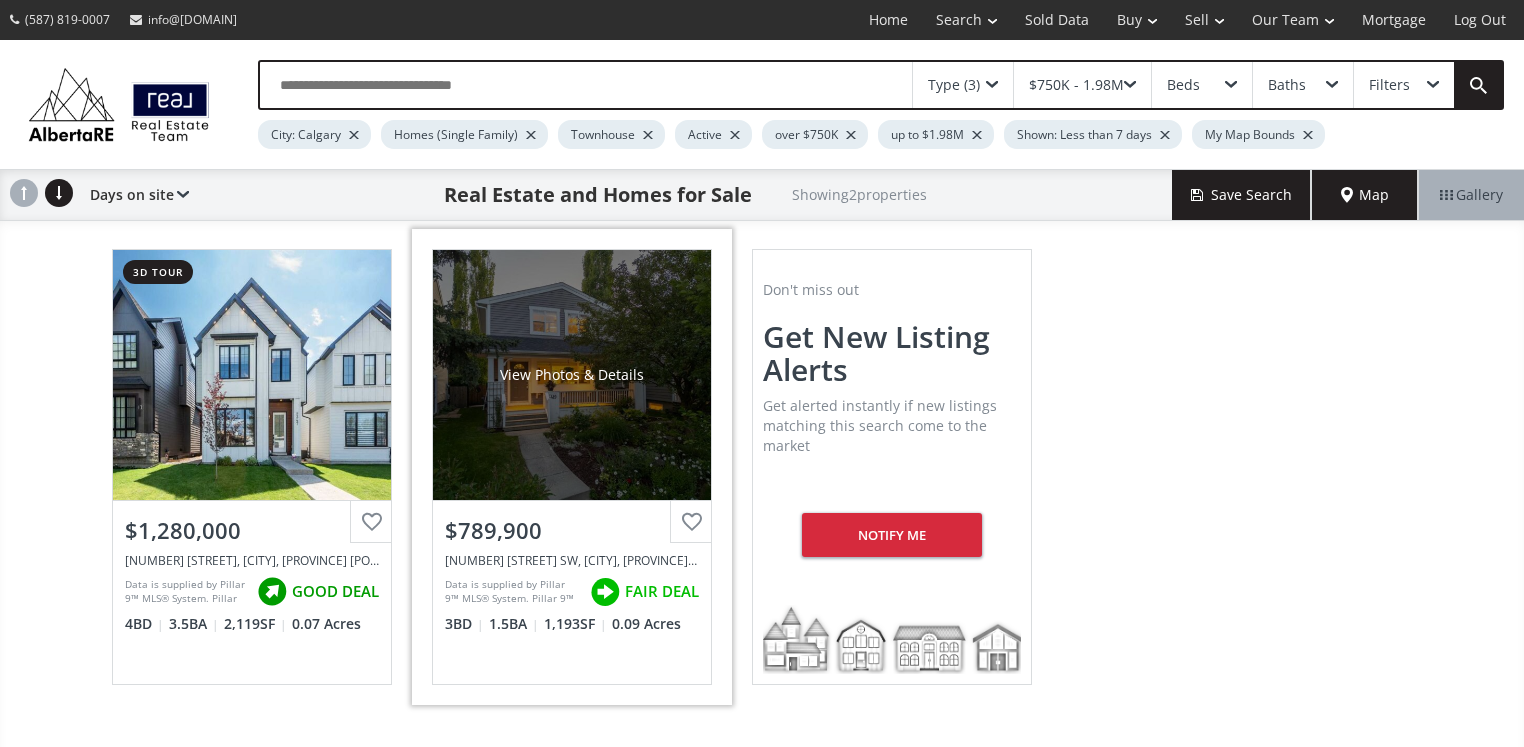 scroll, scrollTop: 0, scrollLeft: 0, axis: both 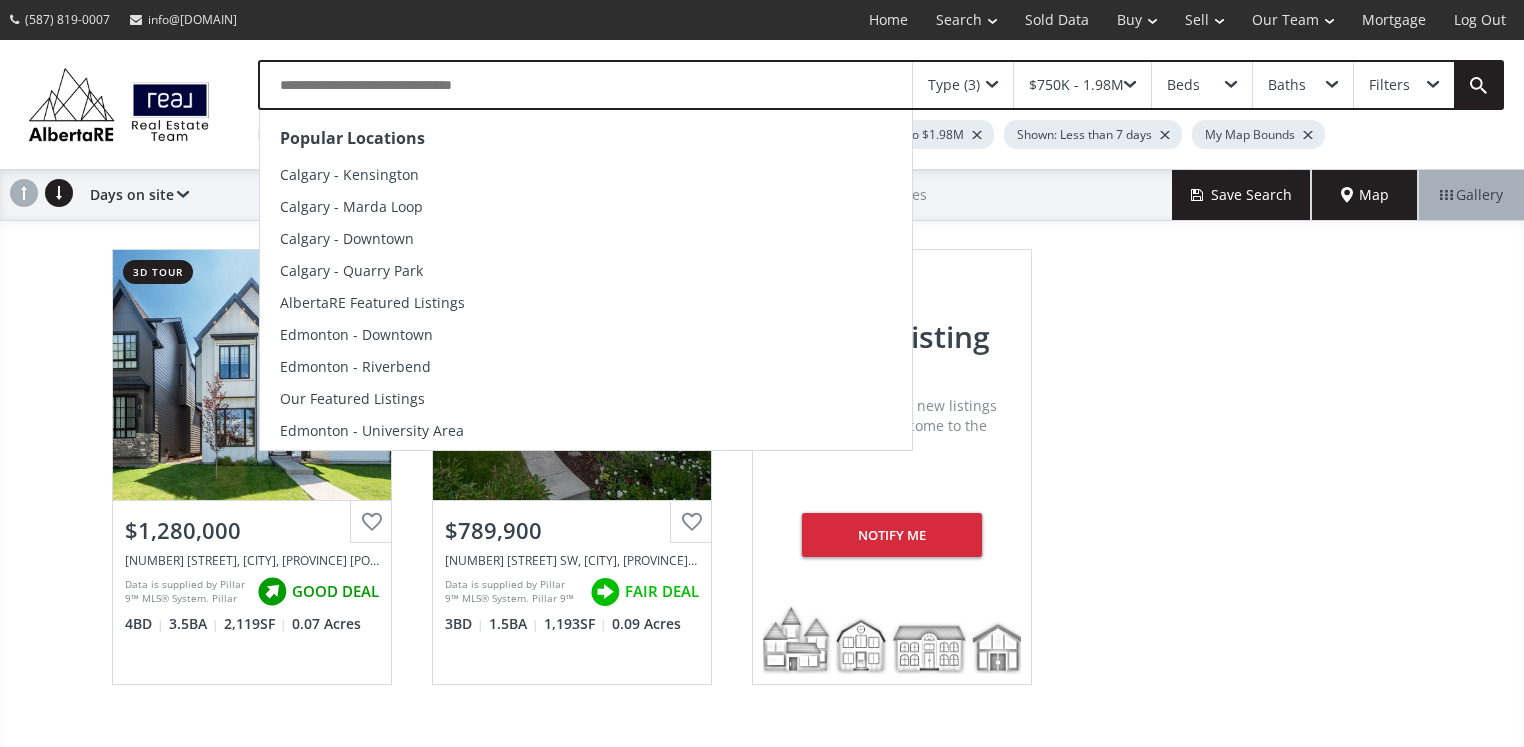 click at bounding box center (586, 85) 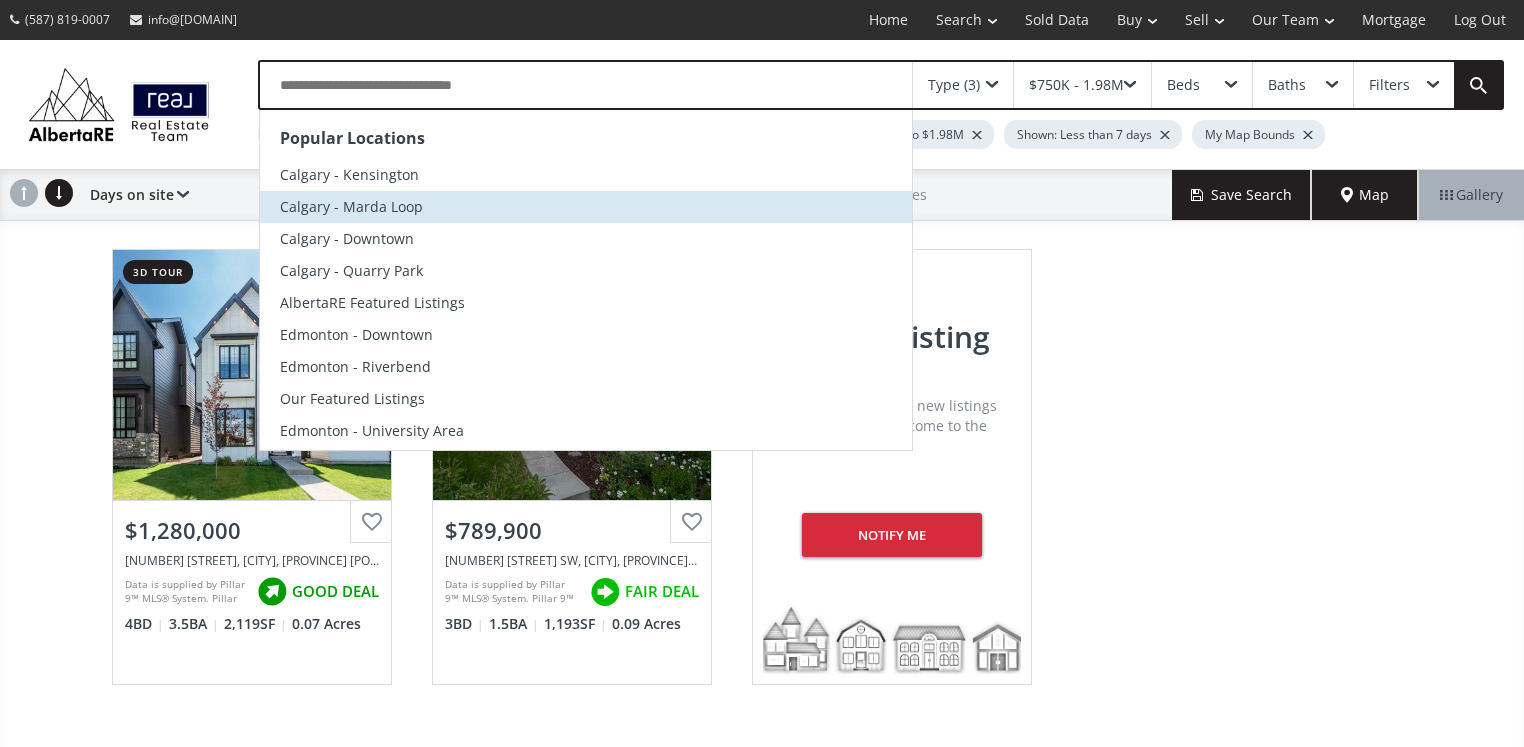 scroll, scrollTop: 4, scrollLeft: 0, axis: vertical 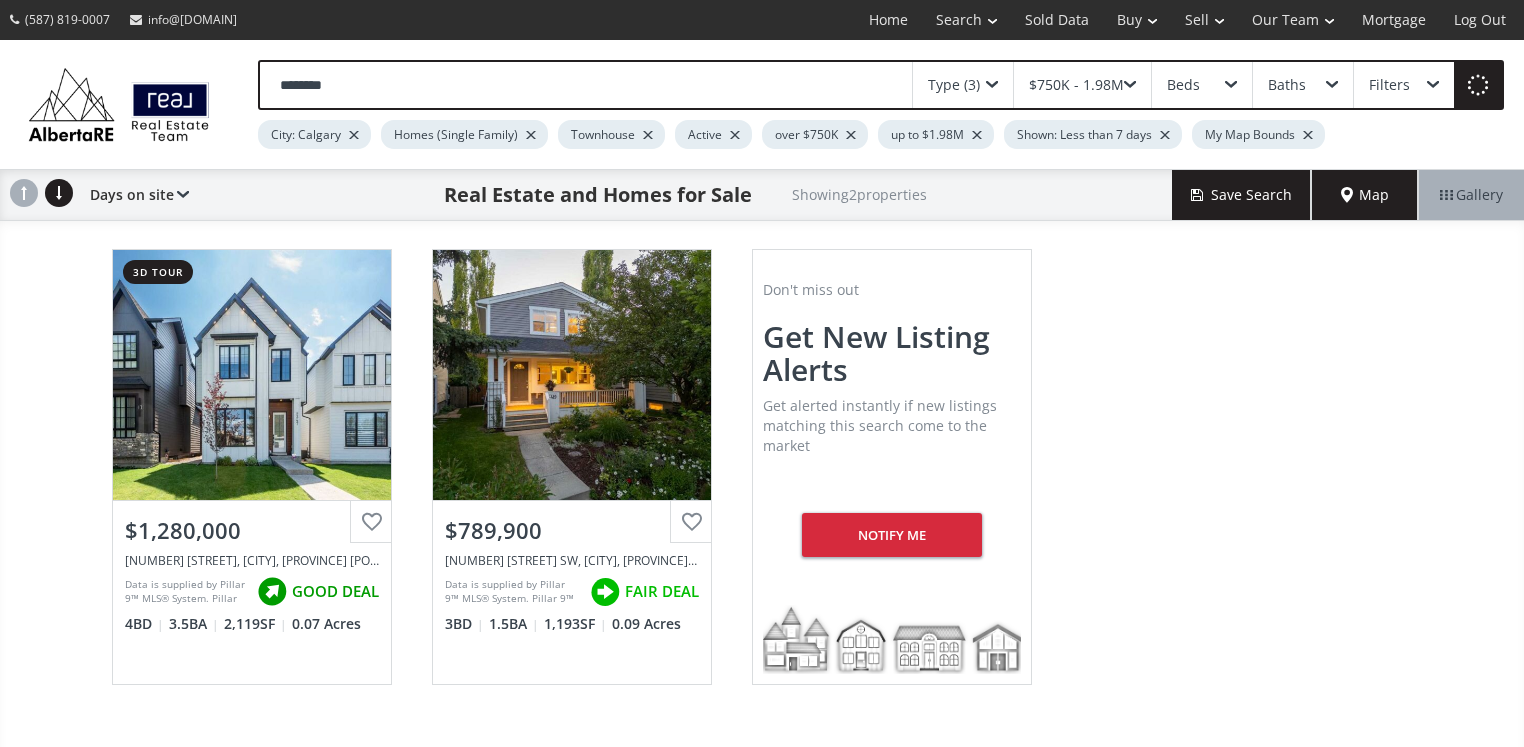 type on "********" 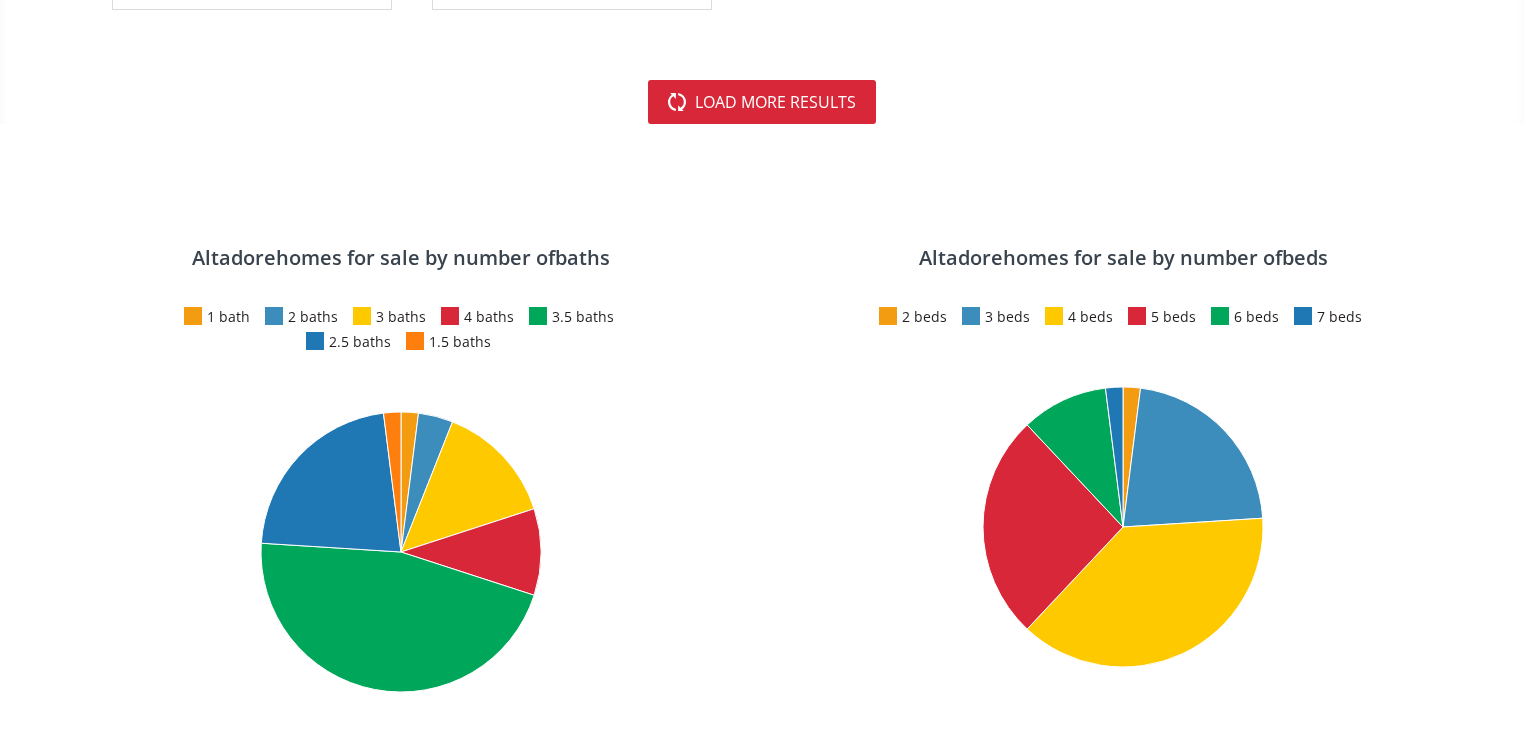 scroll, scrollTop: 6388, scrollLeft: 0, axis: vertical 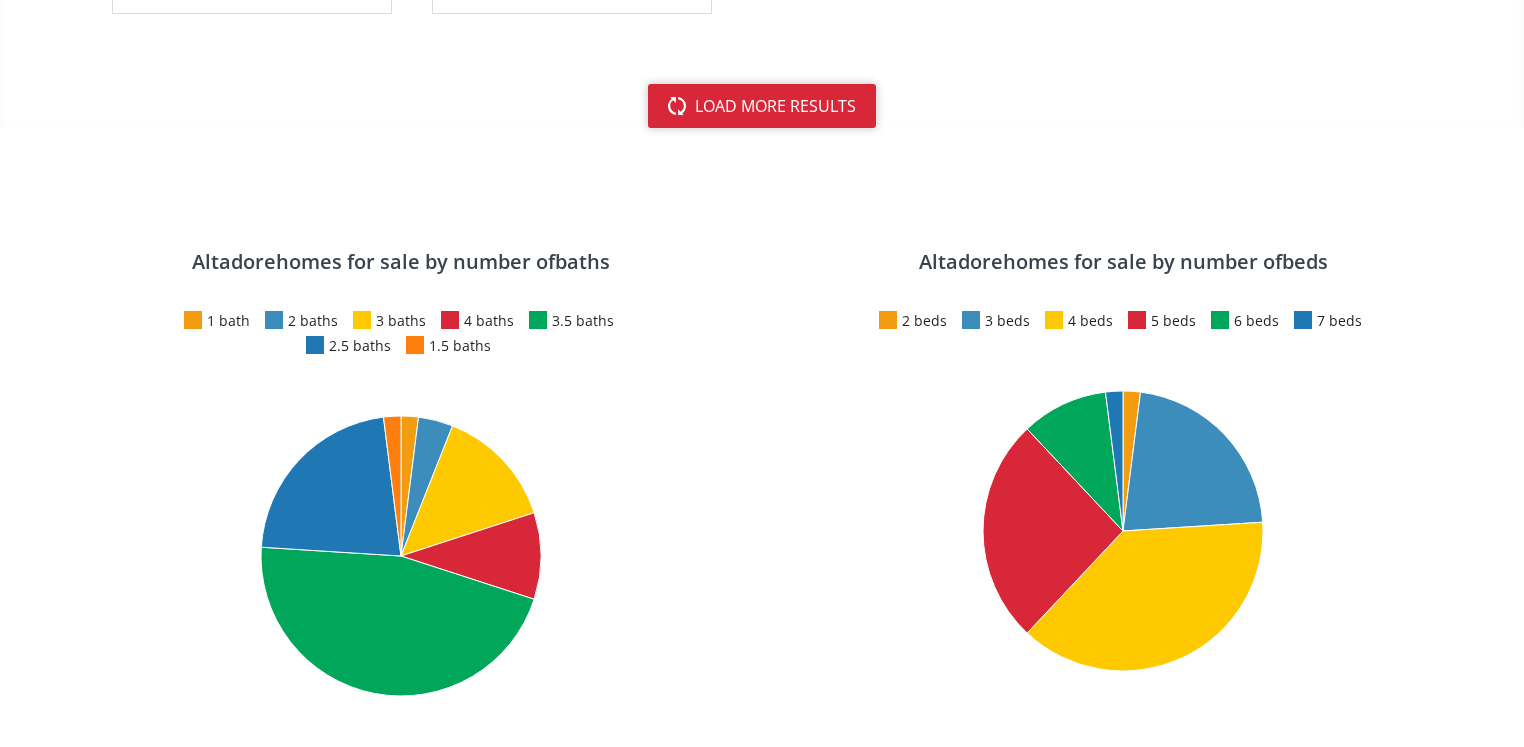 click on "load more results" at bounding box center (762, 106) 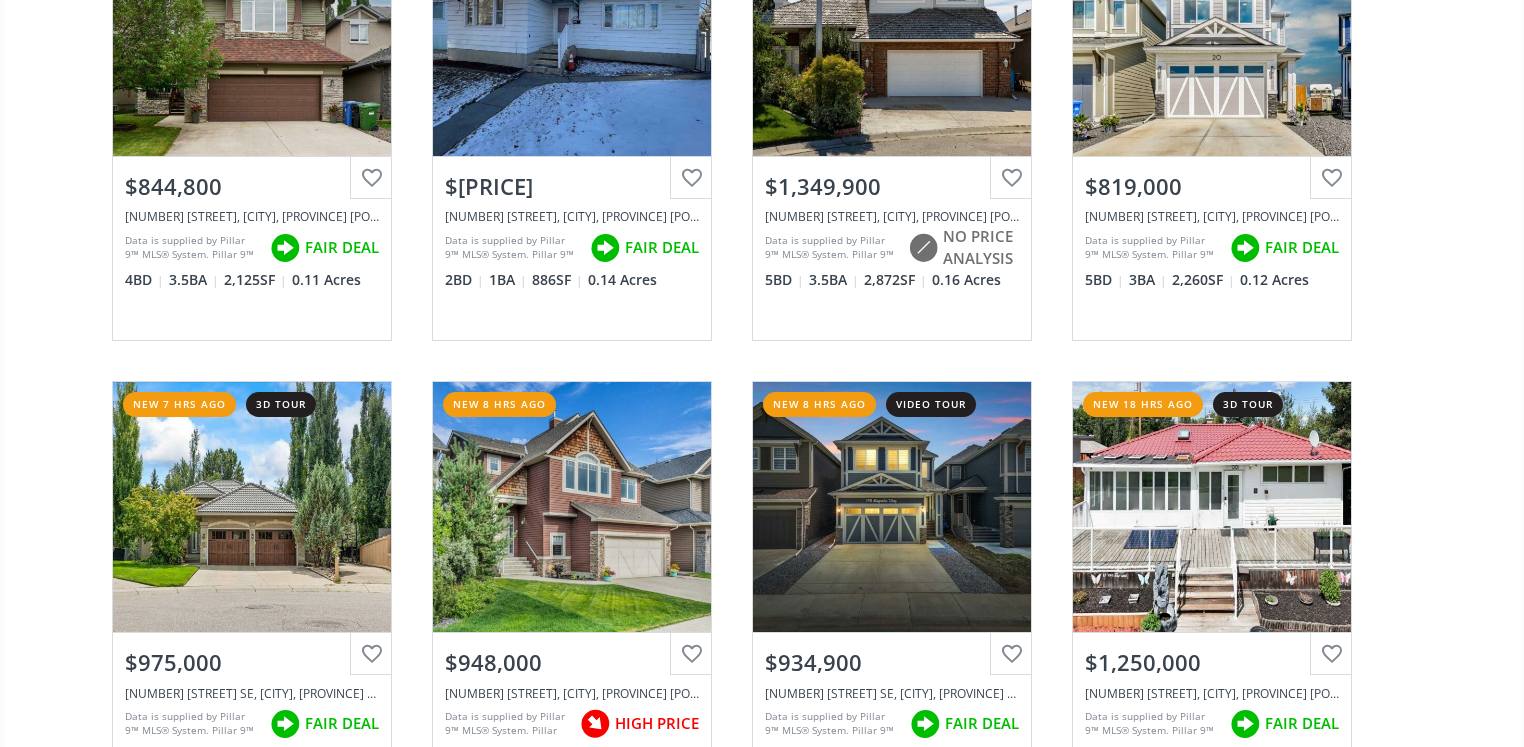 scroll, scrollTop: 0, scrollLeft: 0, axis: both 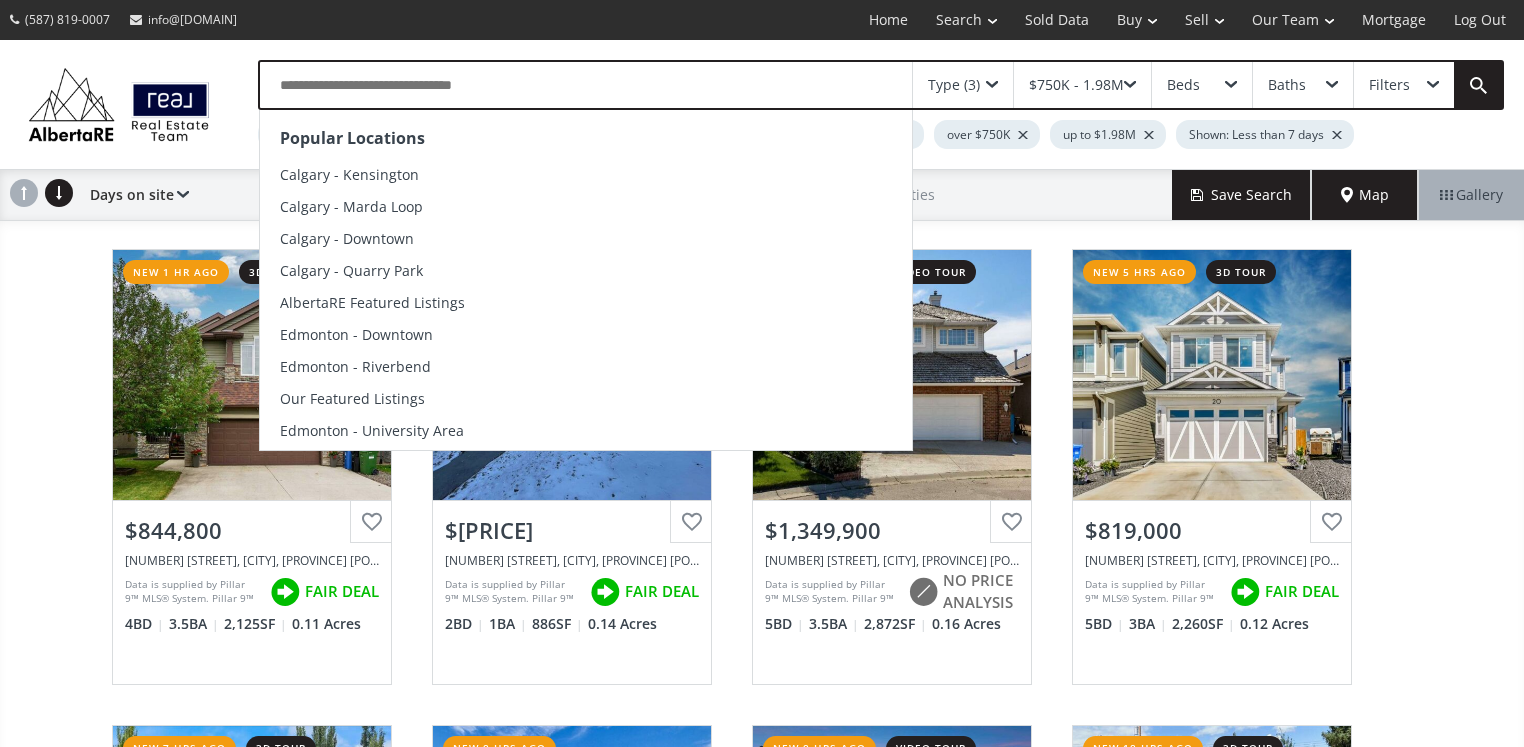 click at bounding box center (586, 85) 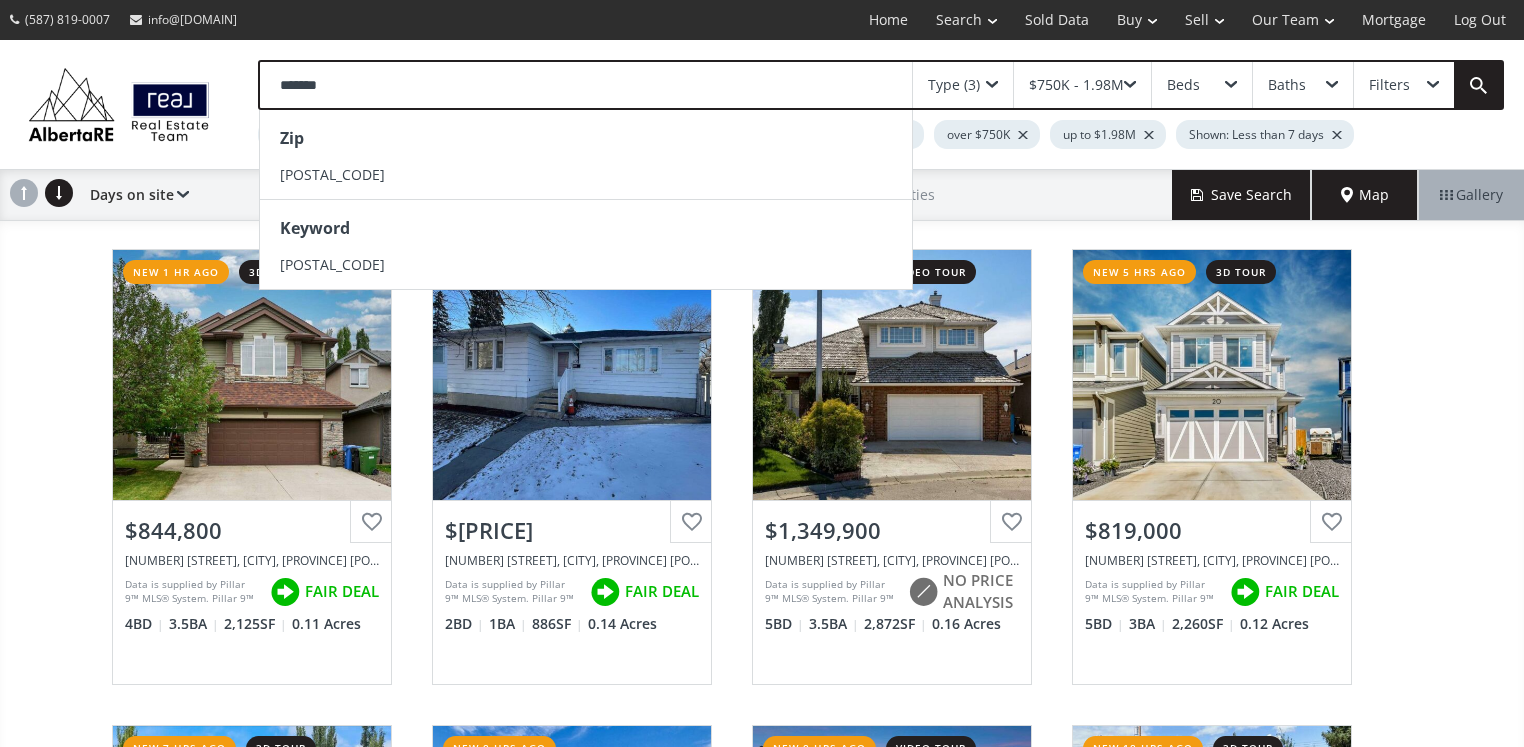 type on "*******" 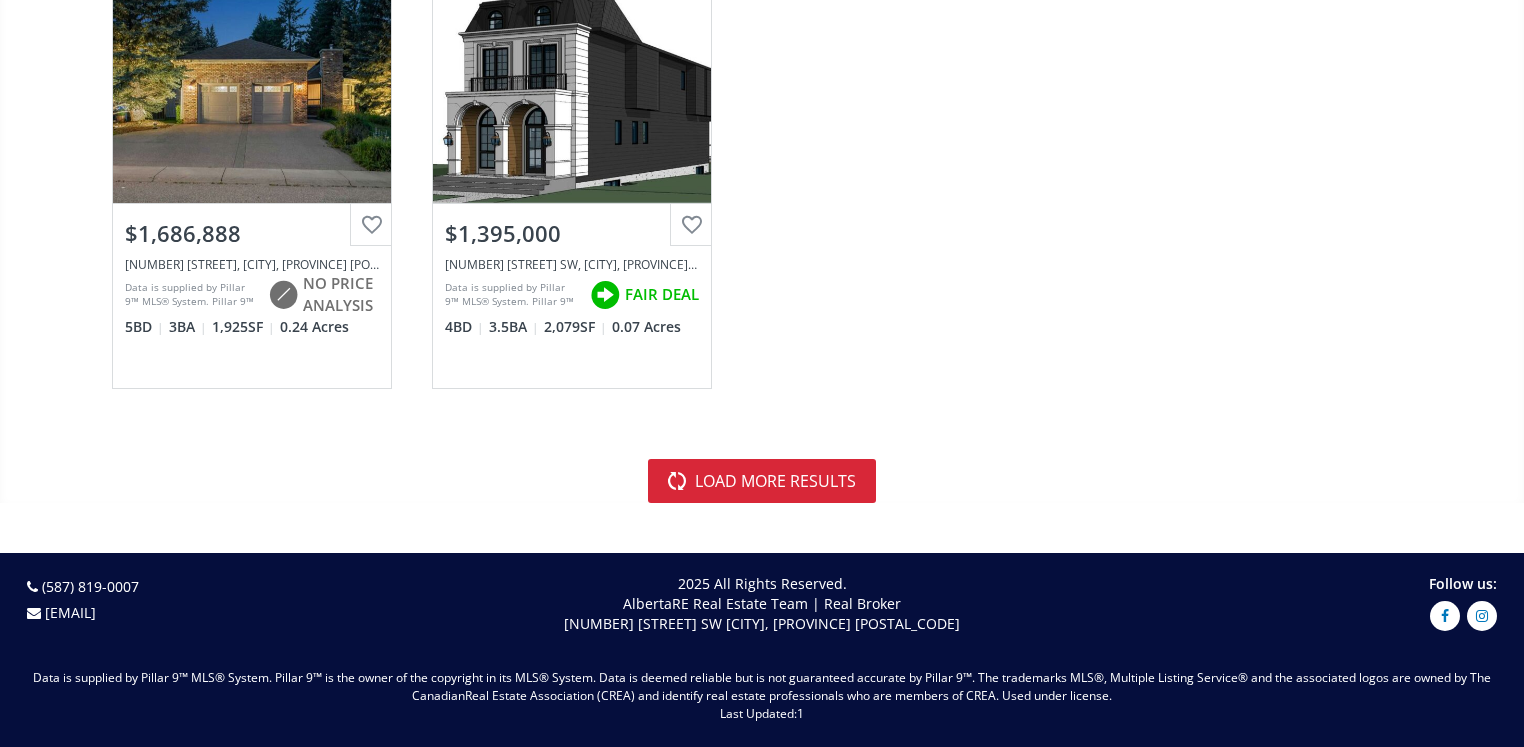 scroll, scrollTop: 6062, scrollLeft: 0, axis: vertical 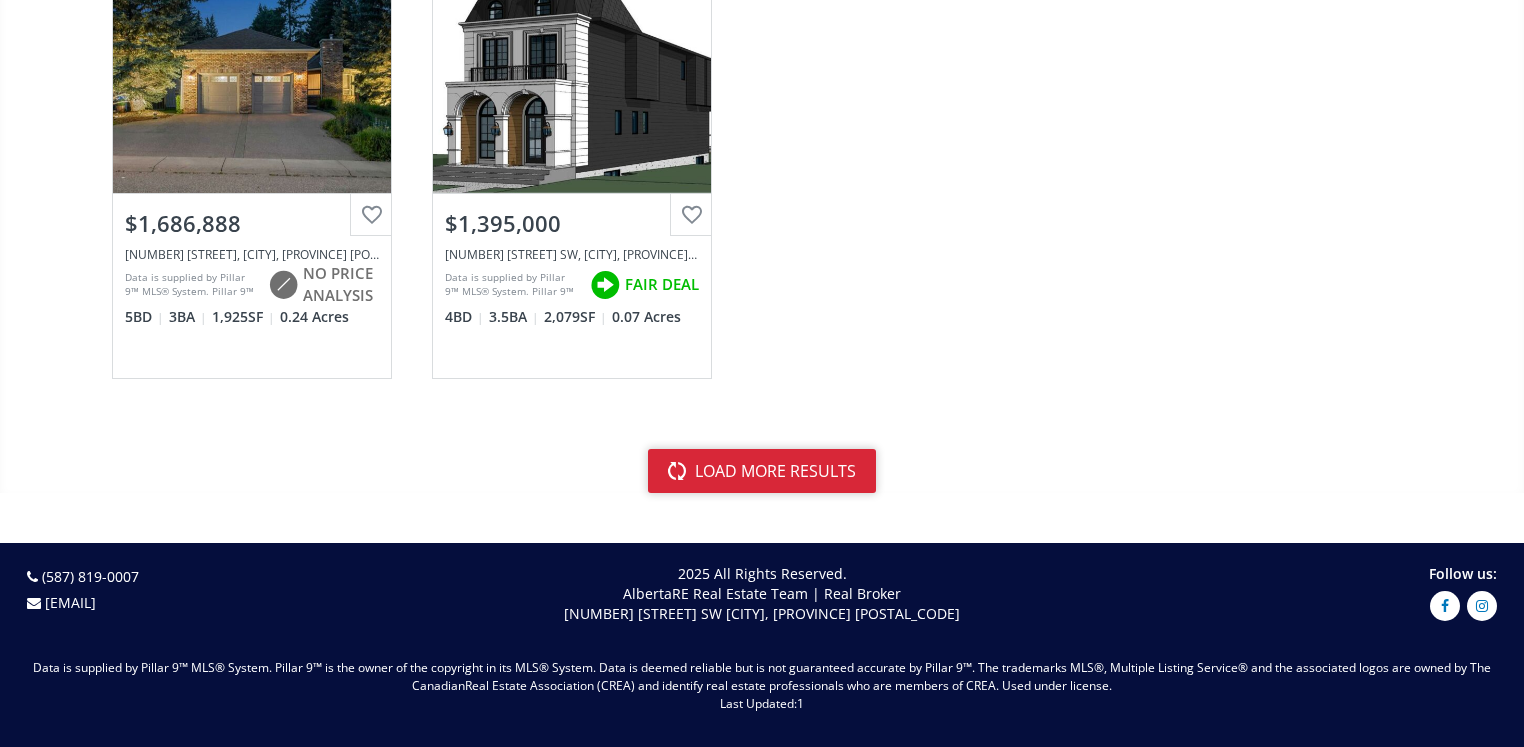 click on "load more results" at bounding box center [762, 471] 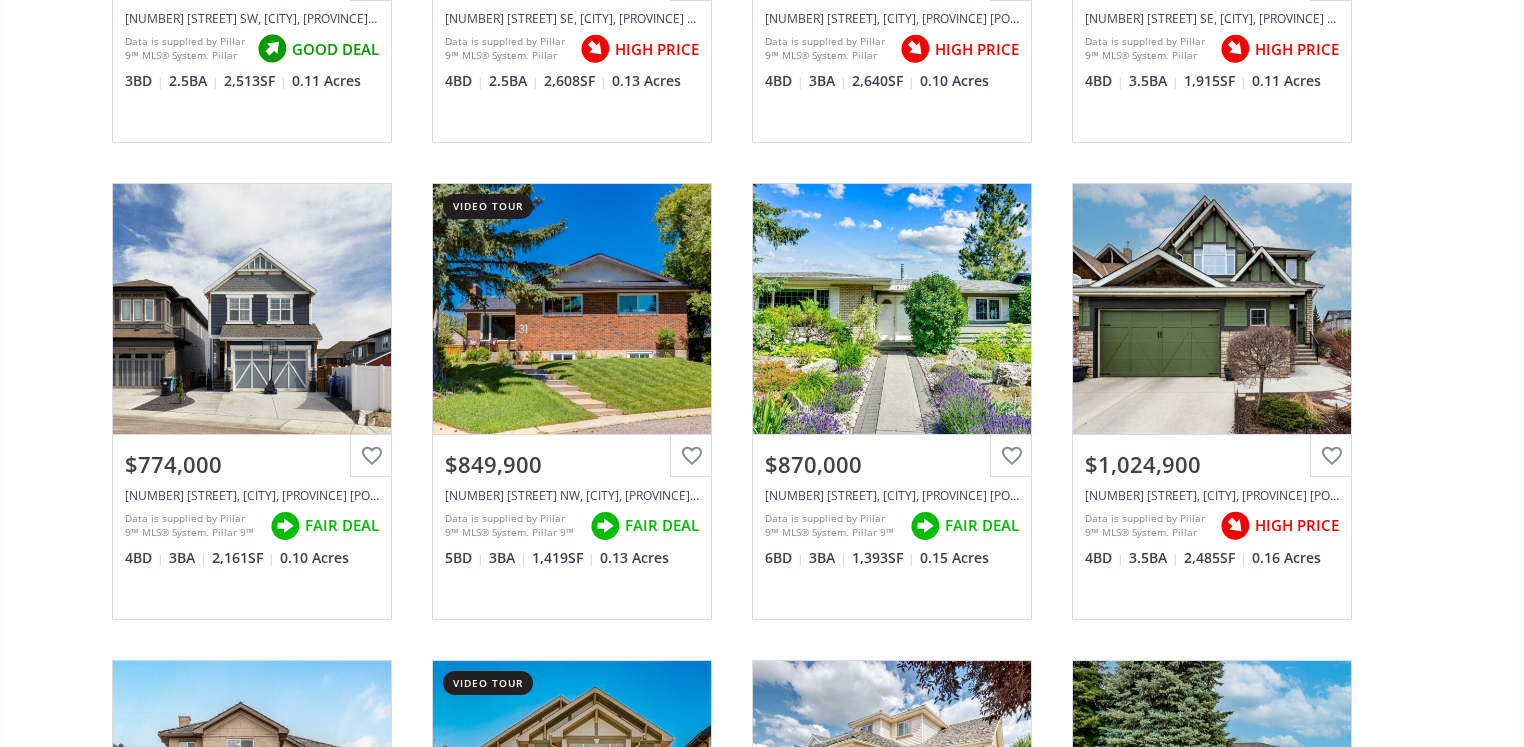 scroll, scrollTop: 11060, scrollLeft: 0, axis: vertical 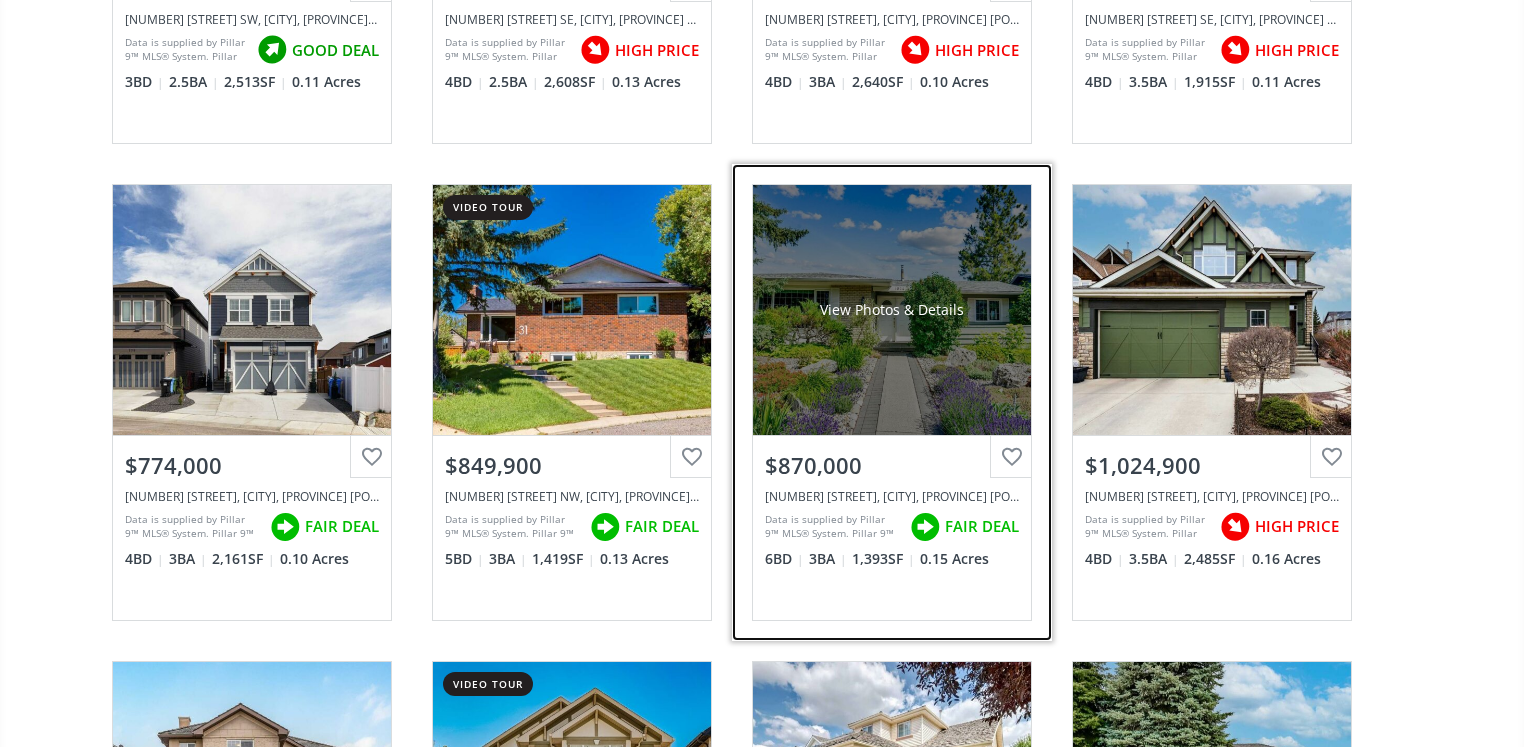 click on "$870,000" at bounding box center (892, 465) 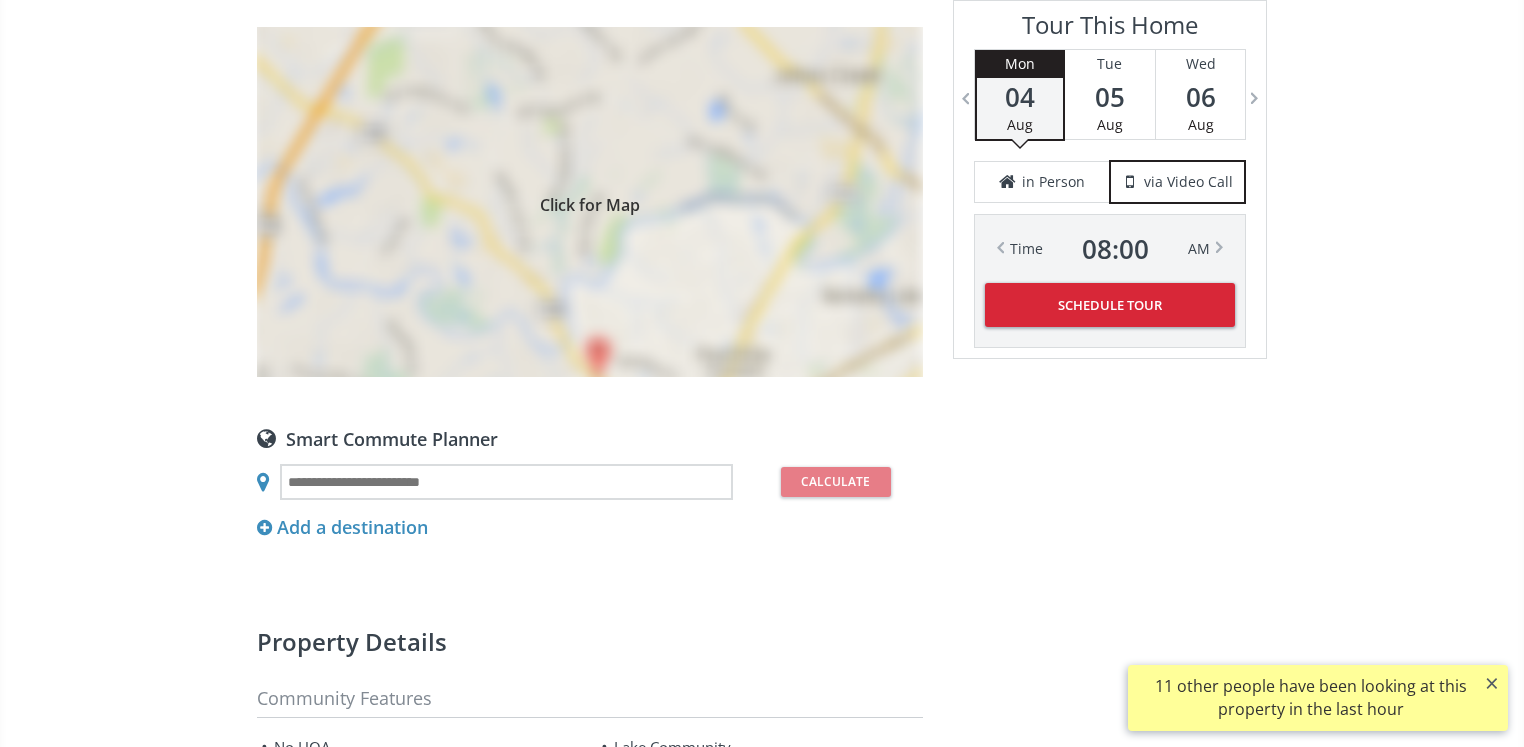 scroll, scrollTop: 2058, scrollLeft: 0, axis: vertical 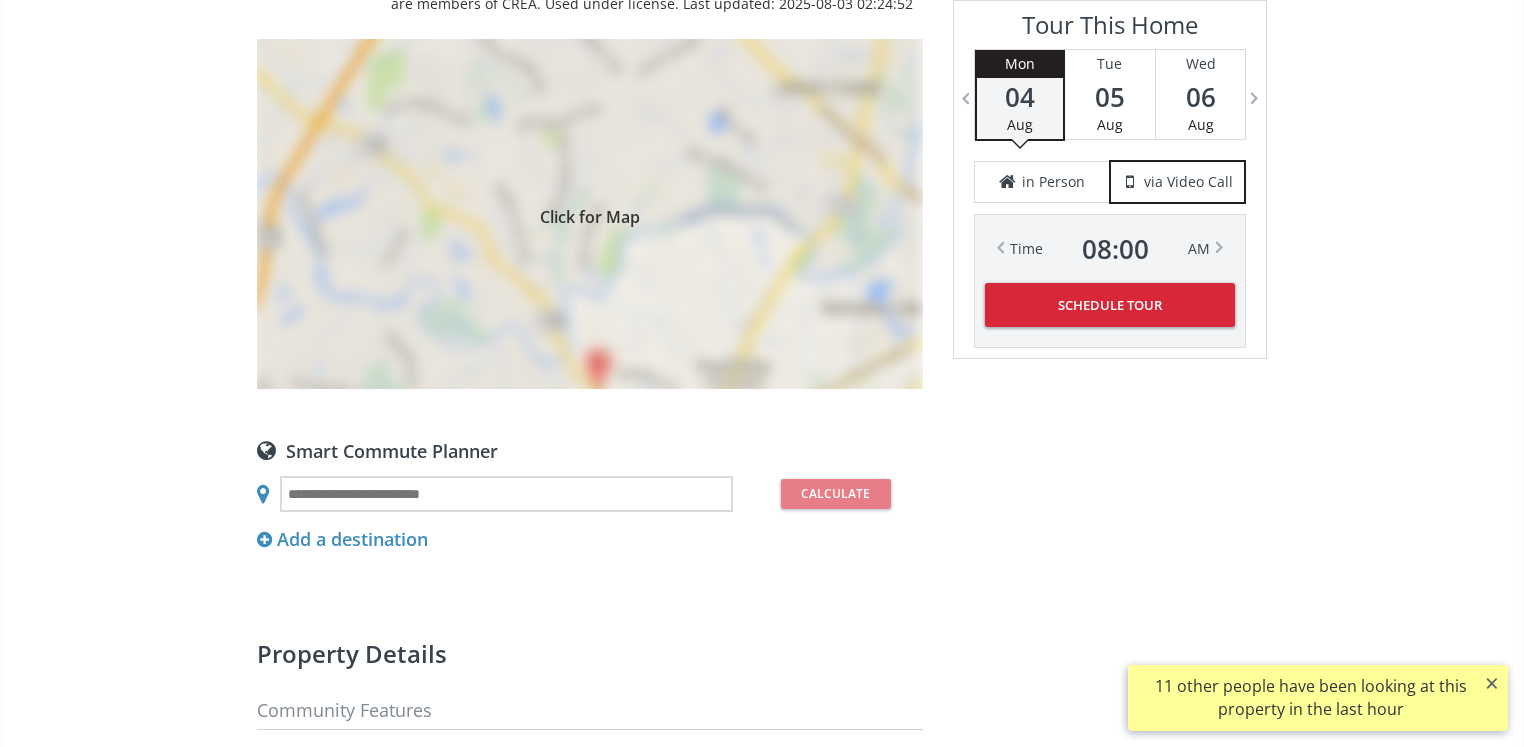 click on "Click for Map" at bounding box center [590, 214] 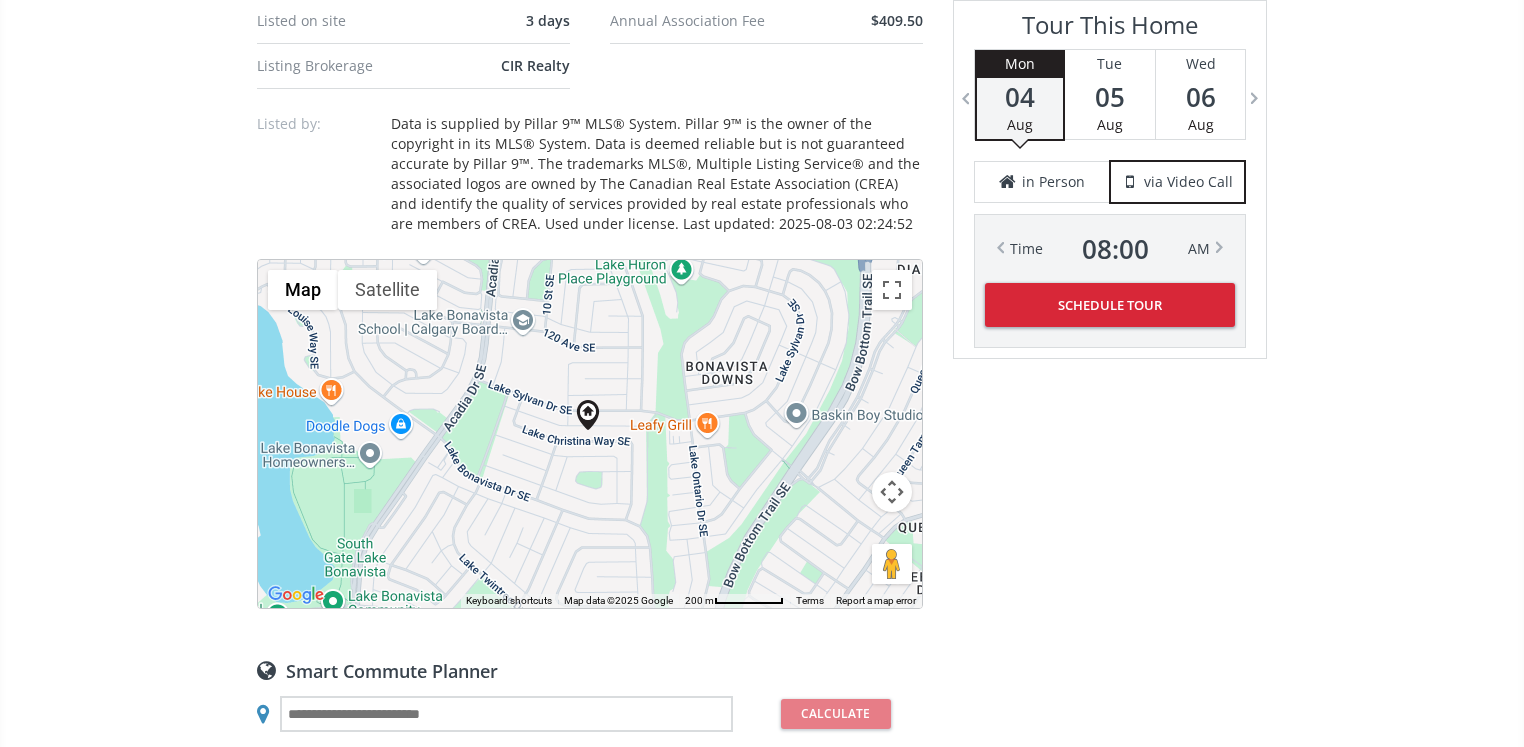 scroll, scrollTop: 1843, scrollLeft: 0, axis: vertical 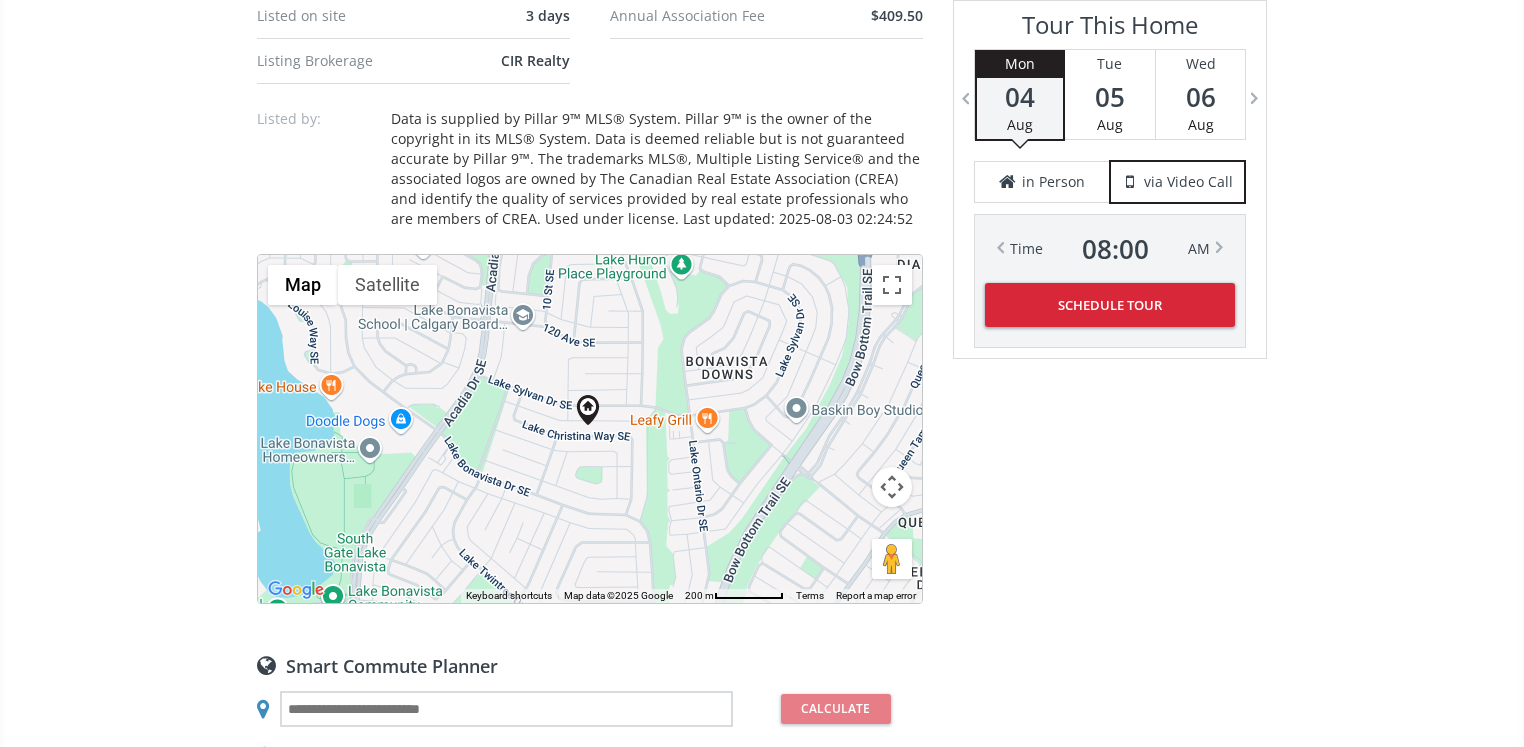 click on "To navigate, press the arrow keys." at bounding box center [590, 429] 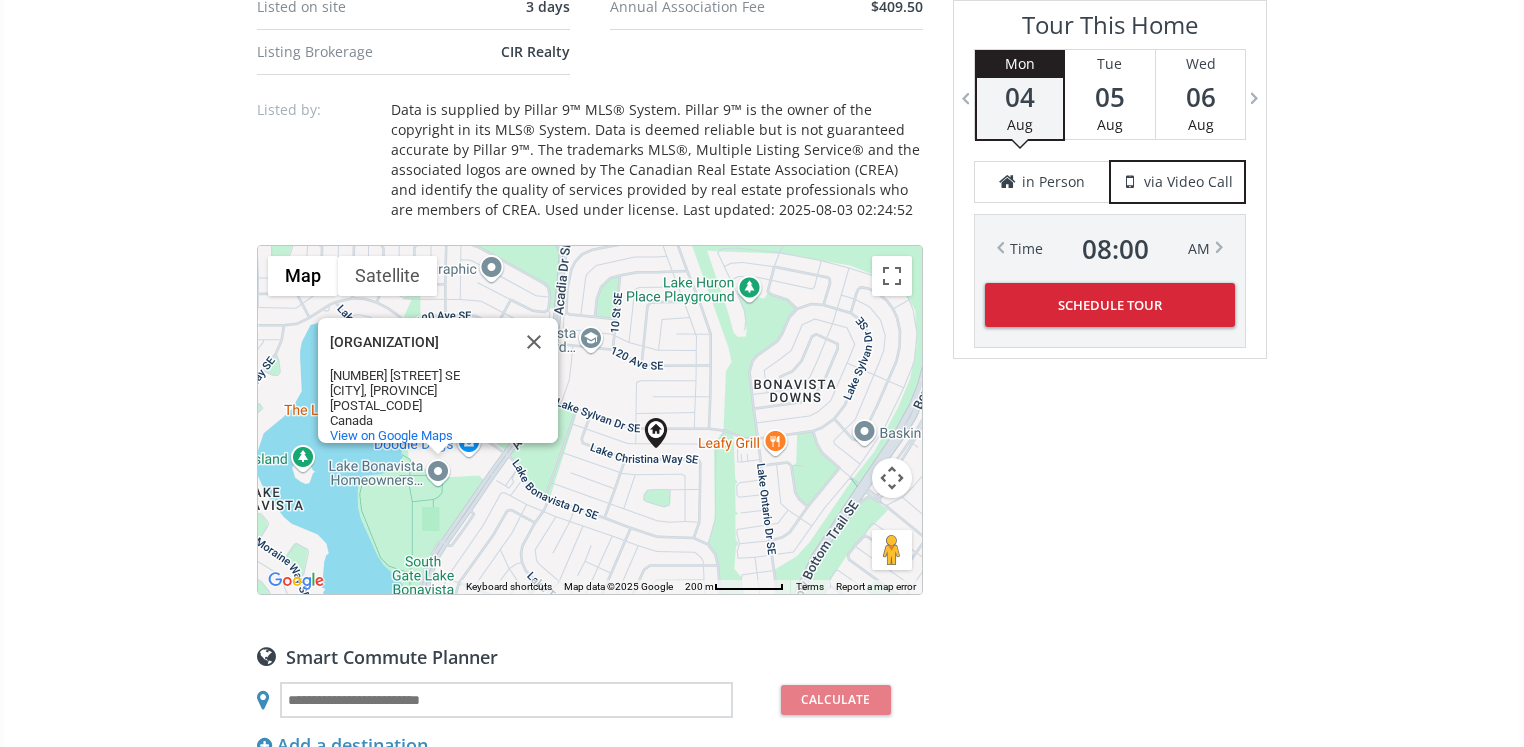 click on "active [NUMBER]/[NUMBER] Street View Neighborhood [ORGANIZATION] Type Homes (Single Family) Total Baths [NUMBER] County [CITY] Status Active Listing # [PROPERTY_ID] Built [YEAR] Lot Size [NUMBER] Acres Listed on site [NUMBER] days Annual Association Fee $[NUMBER] Listing Brokerage CIR Realty Listed by: Data is supplied by Pillar 9™ MLS® System. Pillar 9™ is the owner of the copyright in its MLS® System. Data is deemed reliable but is not guaranteed accurate by Pillar 9™. The trademarks MLS®, Multiple Listing Service® and the associated logos are owned by The Canadian Real Estate Association (CREA) and identify the quality of services provided by real estate professionals who are members of CREA. Used under license.
Last updated: [DATE] [TIME] ← Move left by [NUMBER]% → Move right ↑ Move up ↓ Move down + Zoom in - Zoom out Home Jump left by [NUMBER]% End Jump right by [NUMBER]% Page Up Jump up by [NUMBER]% Page Down Jump down by [NUMBER]% To navigate, press the arrow keys. [ORGANIZATION] Canada" at bounding box center (762, 1016) 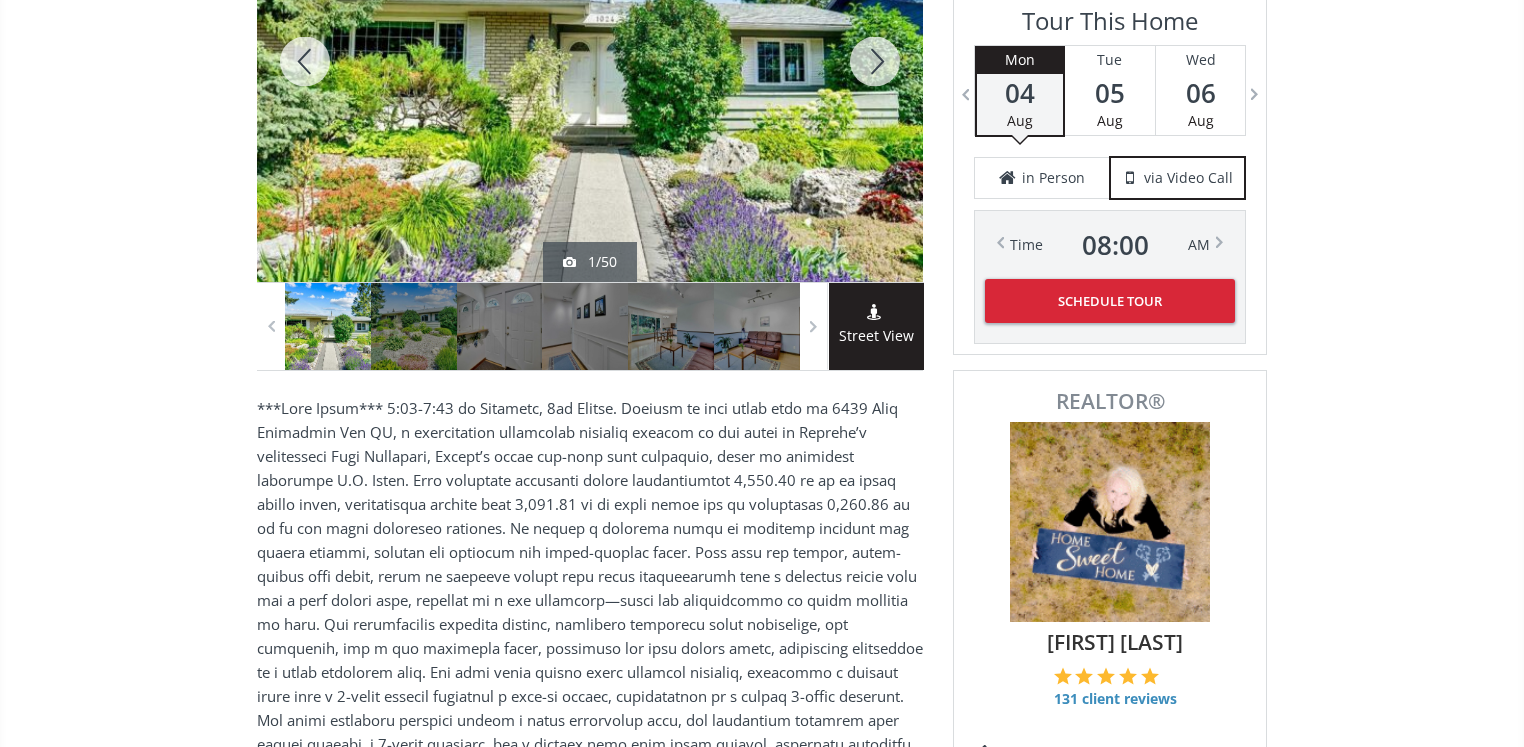 scroll, scrollTop: 492, scrollLeft: 0, axis: vertical 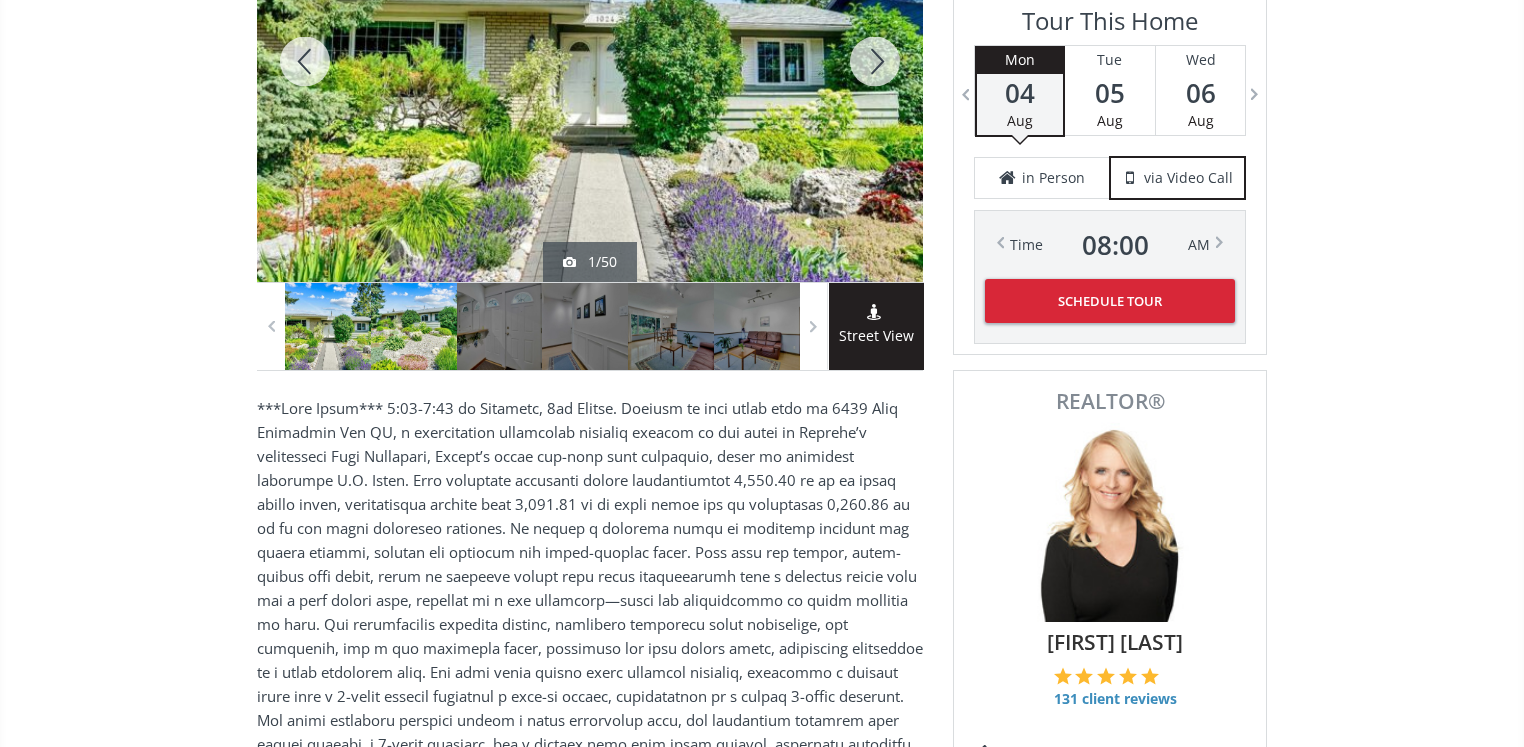 click at bounding box center (414, 326) 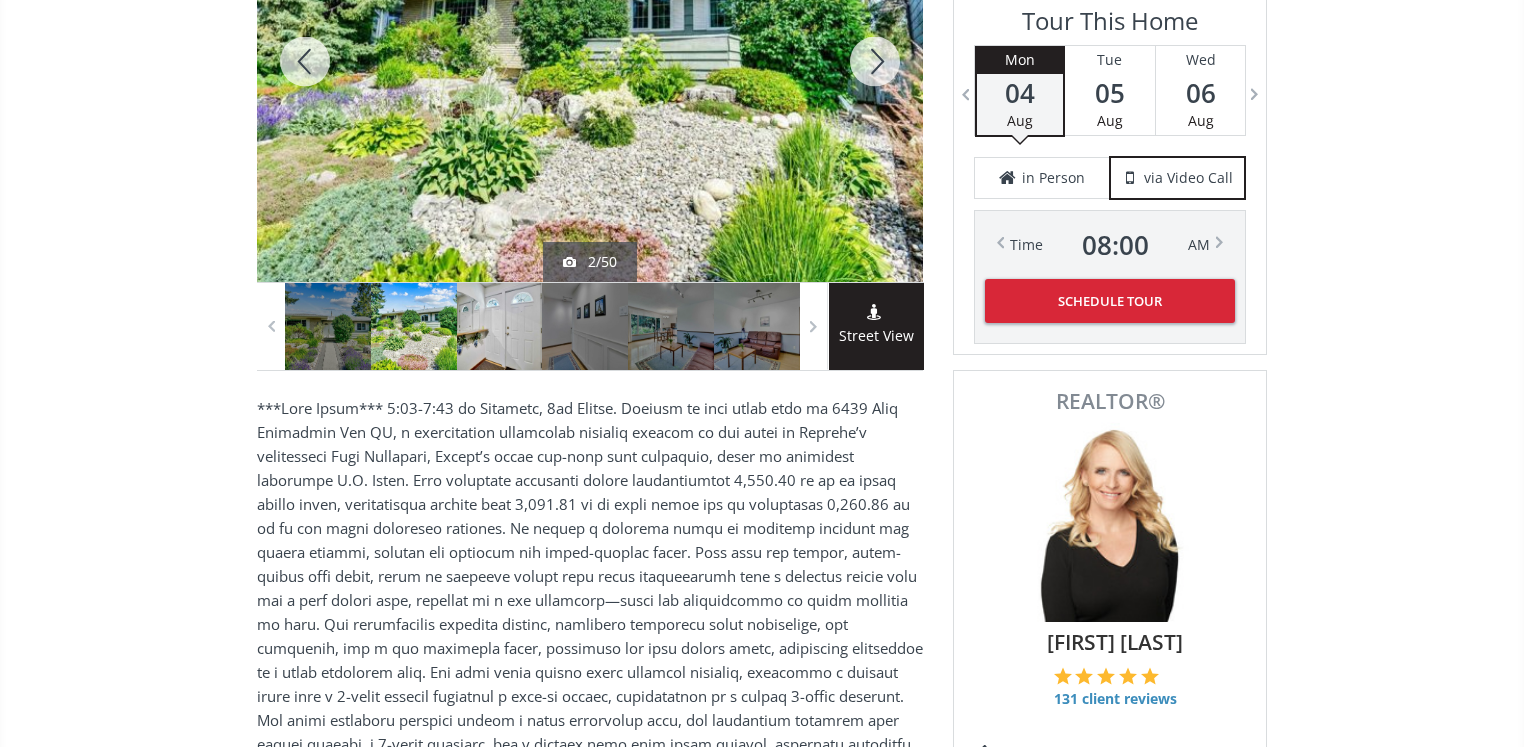 click at bounding box center (500, 326) 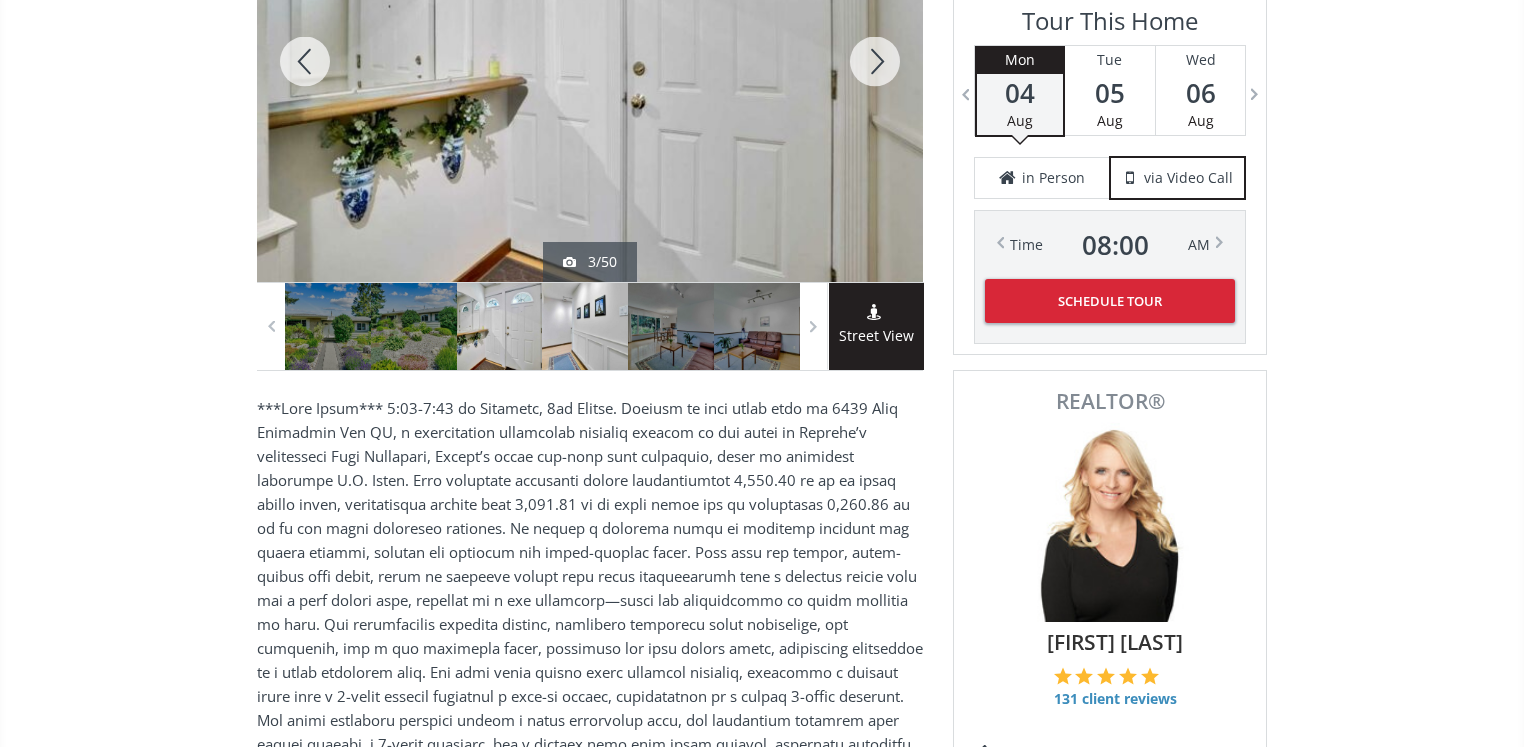 click at bounding box center [585, 326] 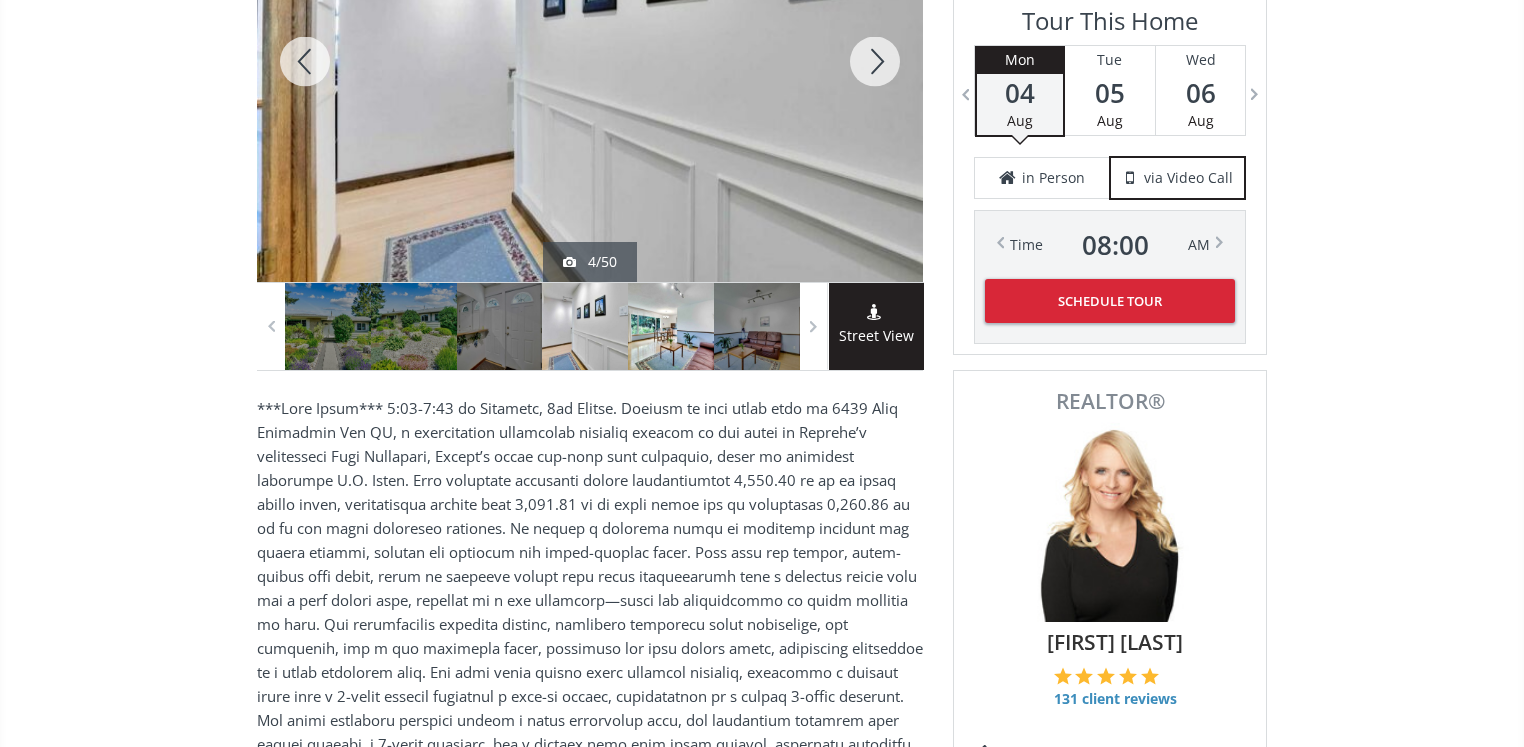 click at bounding box center (671, 326) 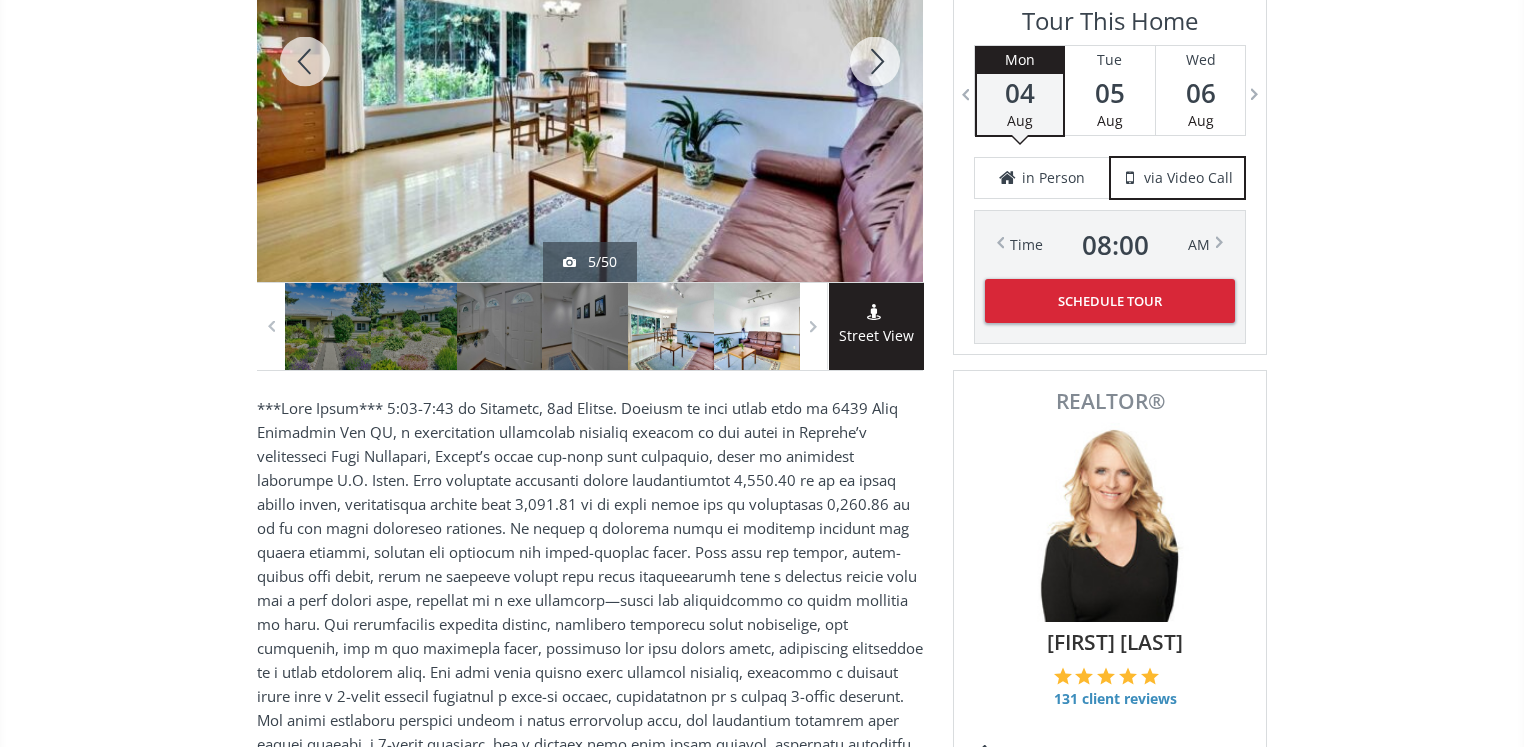 click at bounding box center (757, 326) 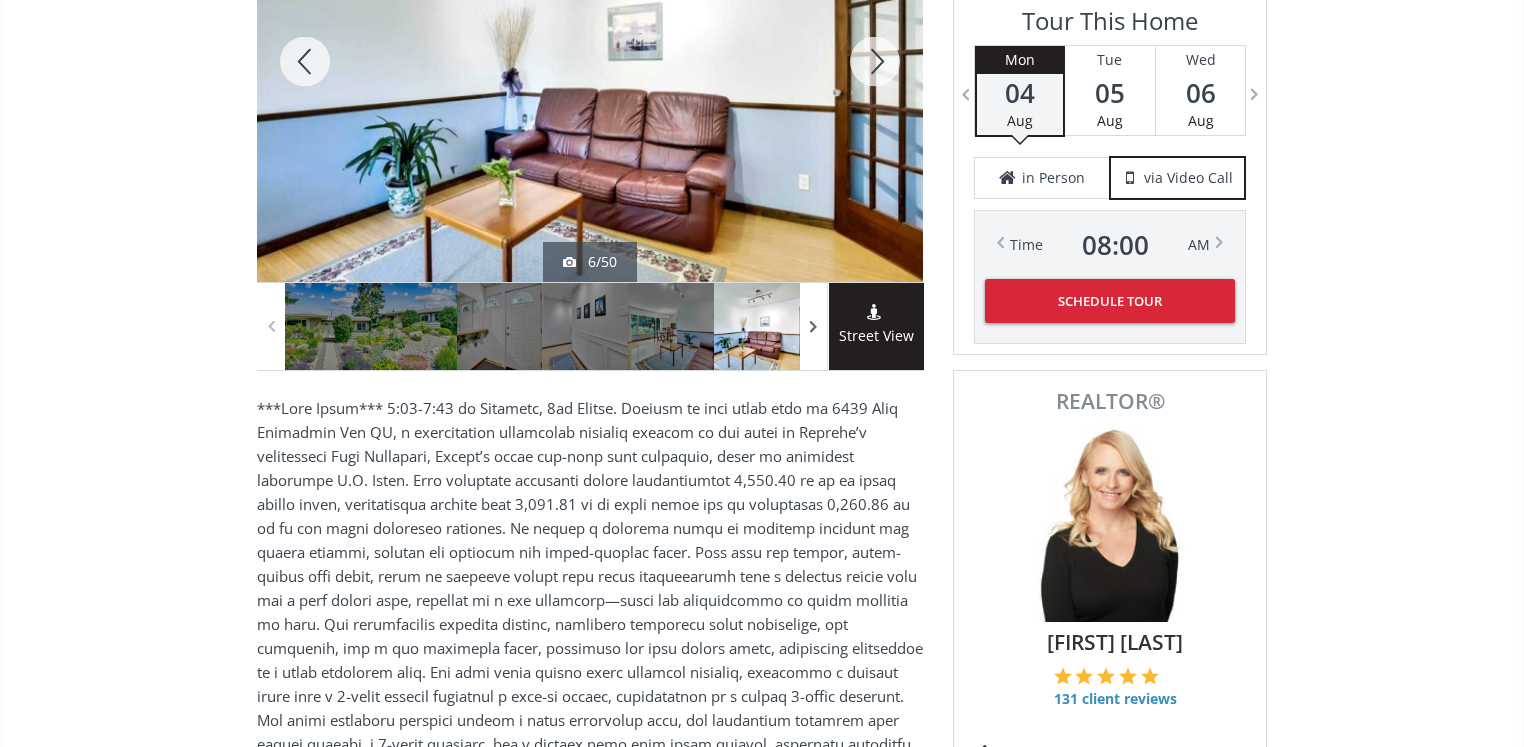 click at bounding box center (814, 326) 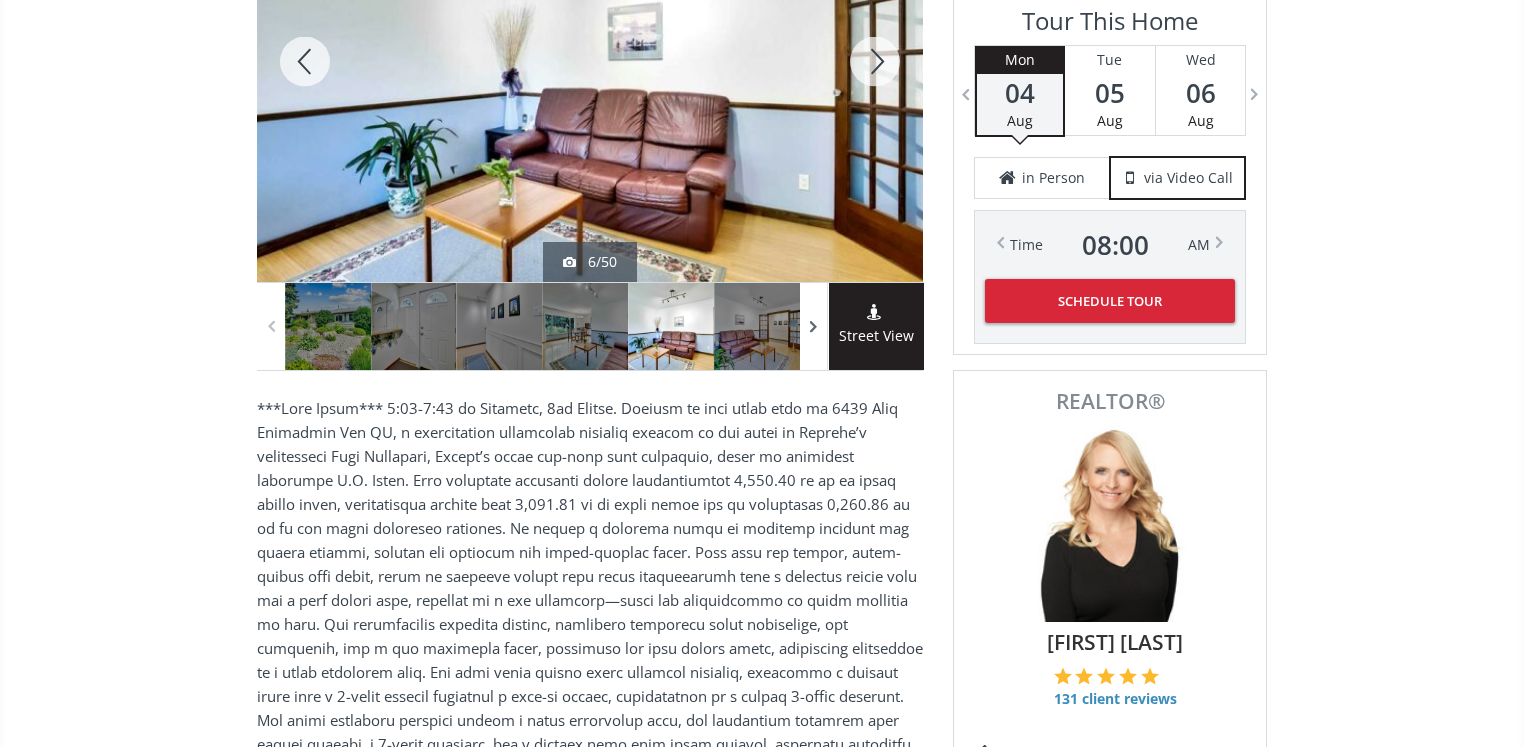 click at bounding box center [814, 326] 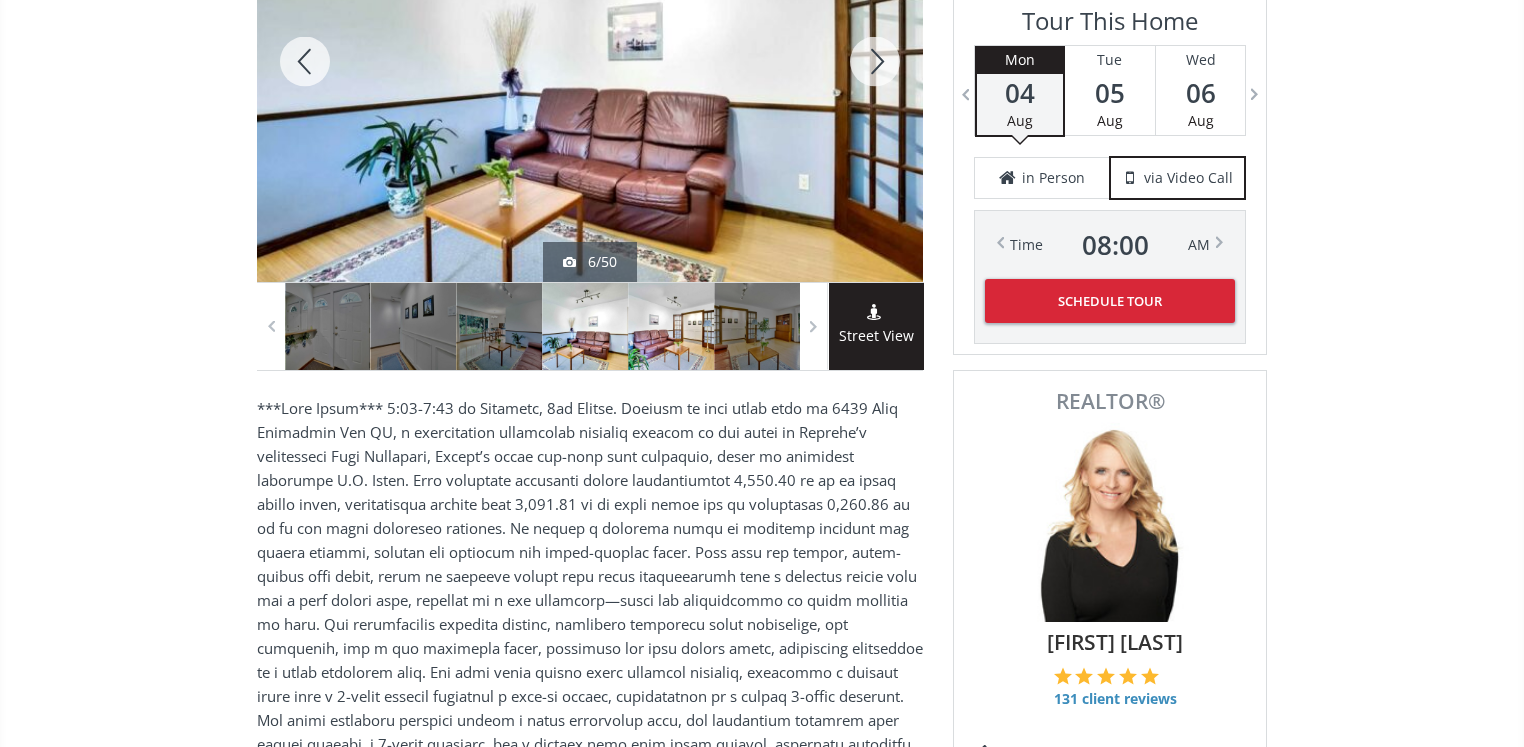 drag, startPoint x: 676, startPoint y: 337, endPoint x: 688, endPoint y: 338, distance: 12.0415945 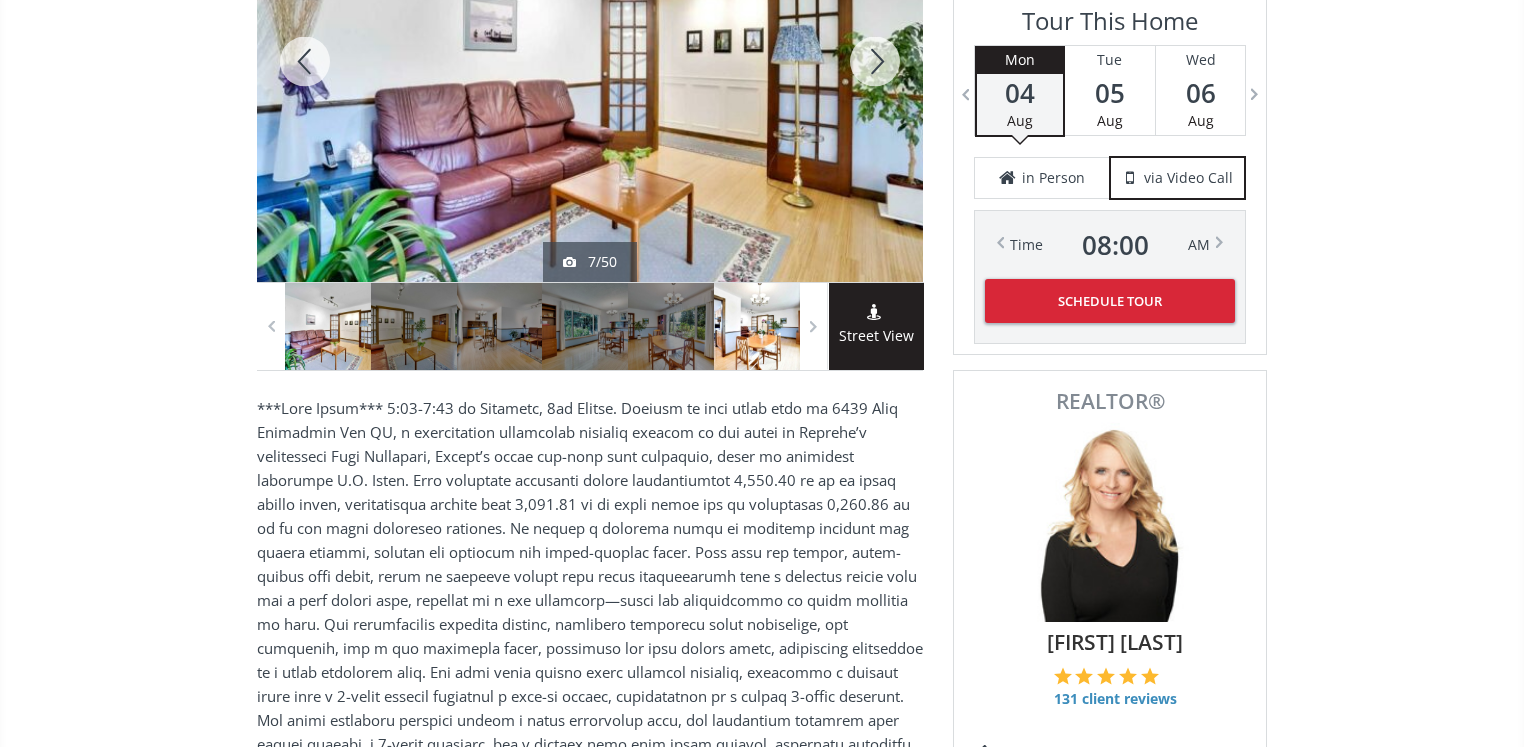 click at bounding box center (757, 326) 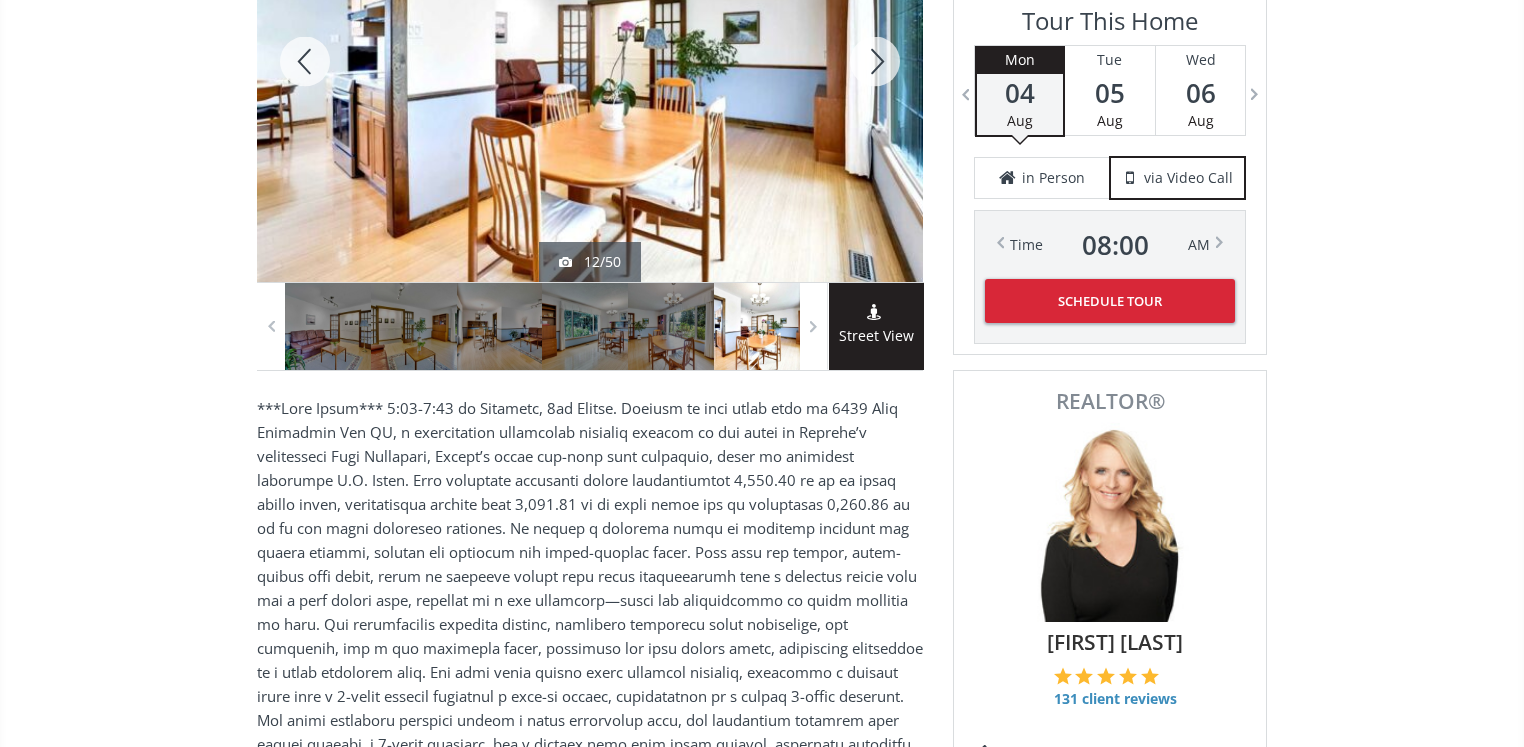 scroll, scrollTop: 498, scrollLeft: 0, axis: vertical 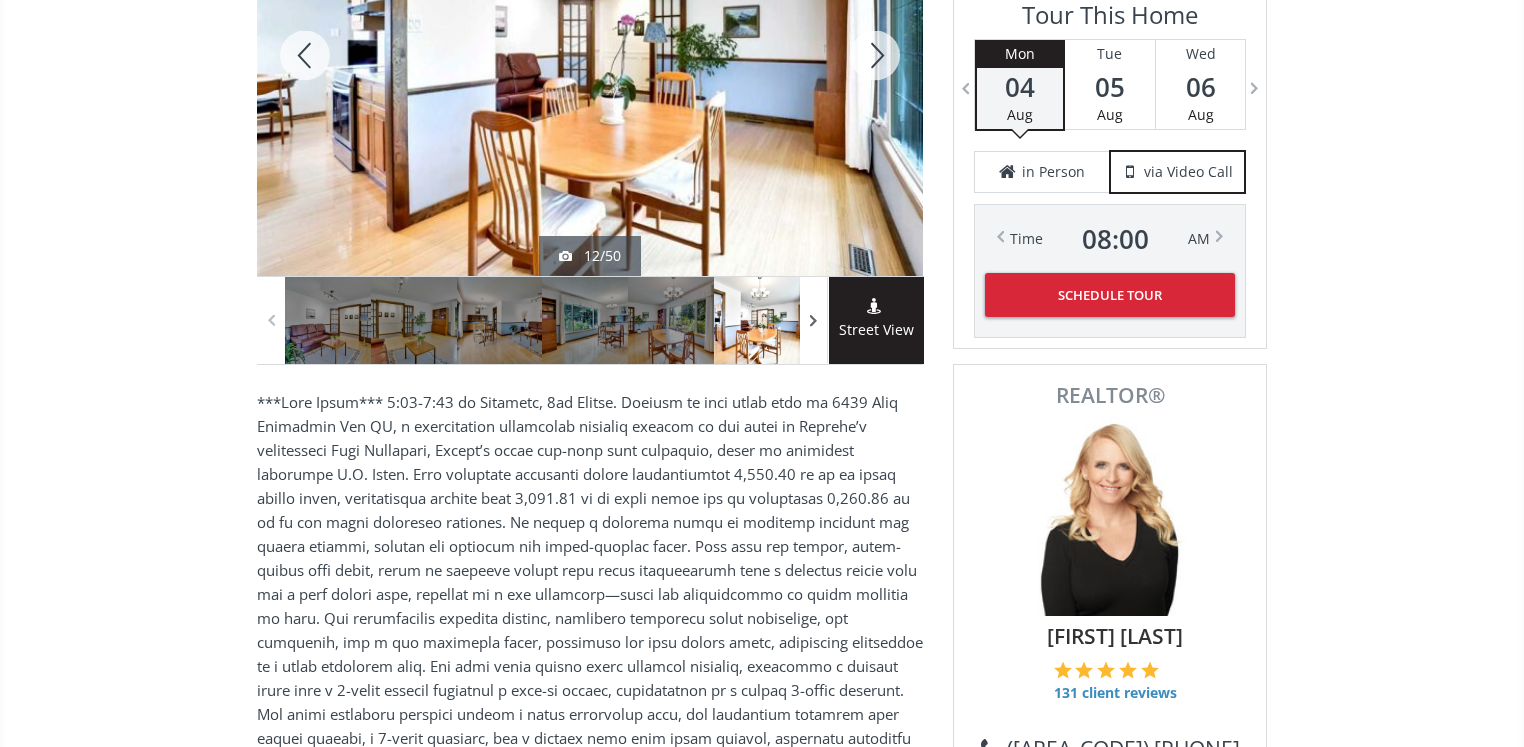 click at bounding box center (814, 320) 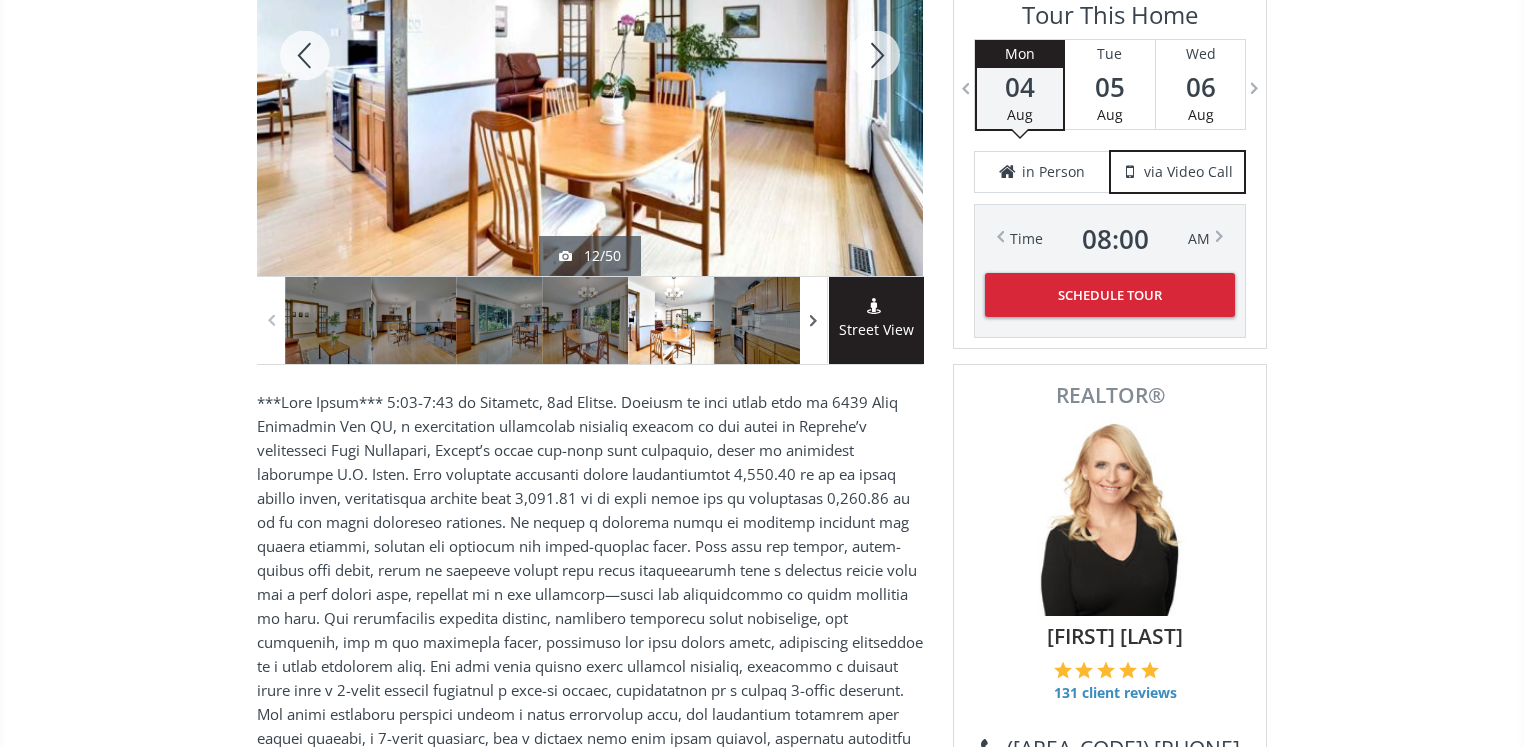 click at bounding box center [814, 320] 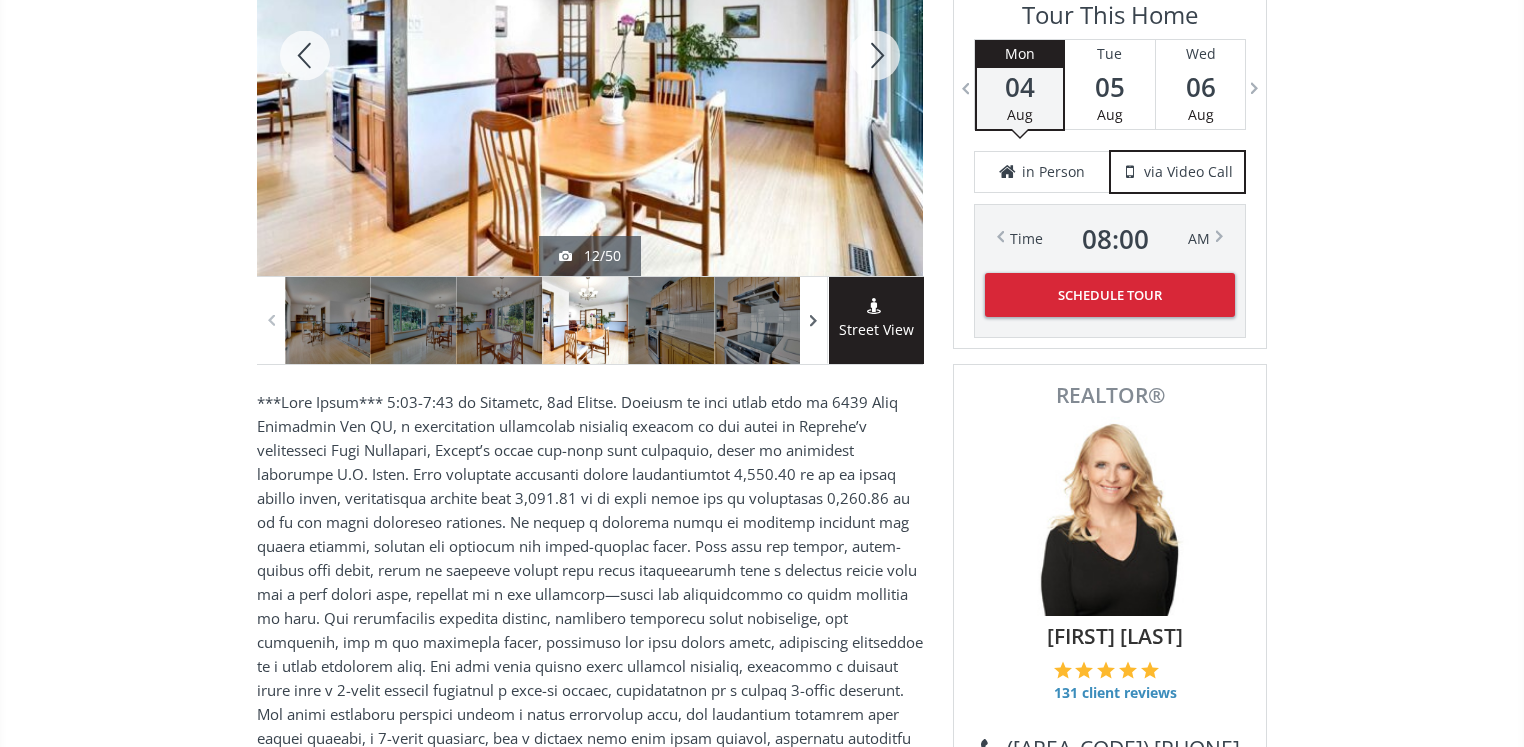 click at bounding box center [814, 320] 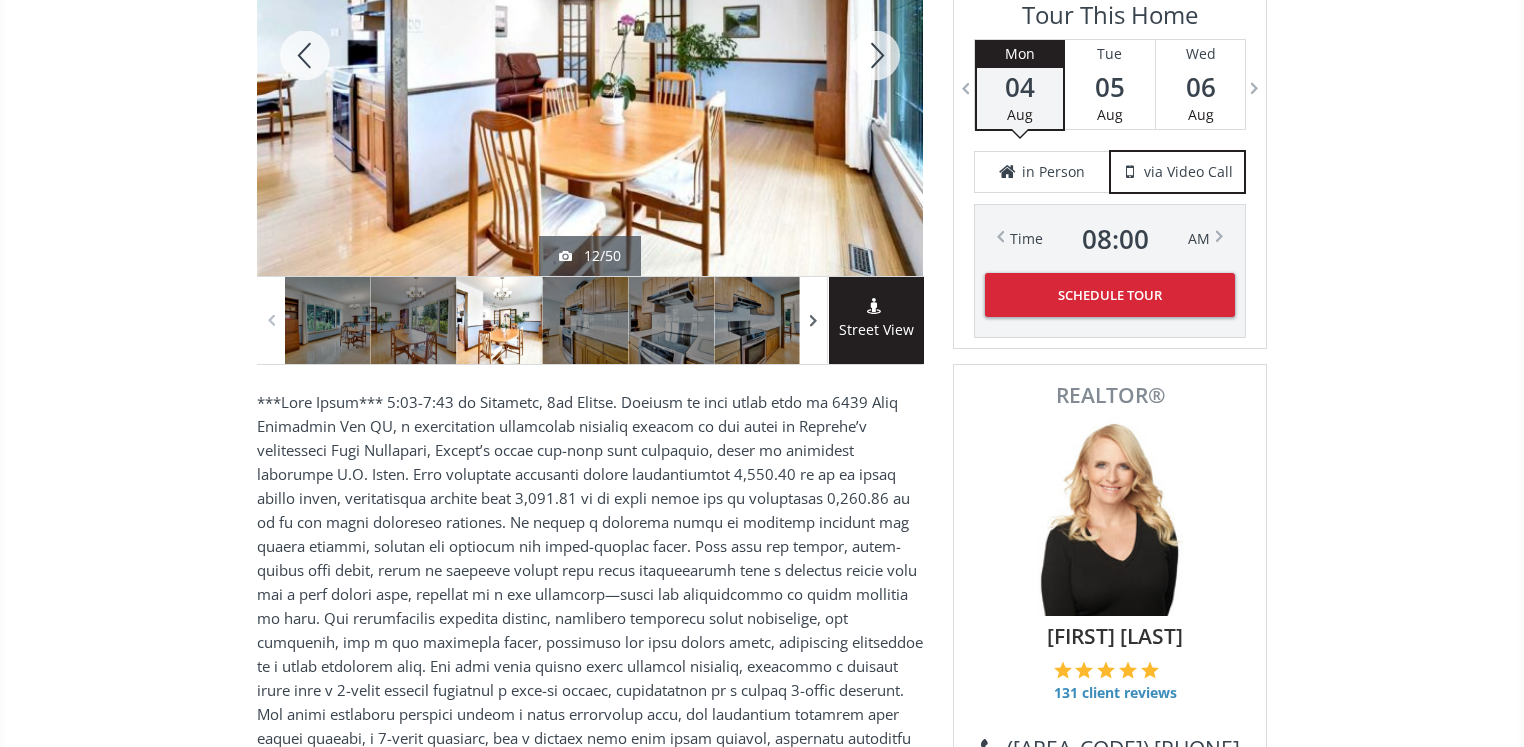 click at bounding box center (814, 320) 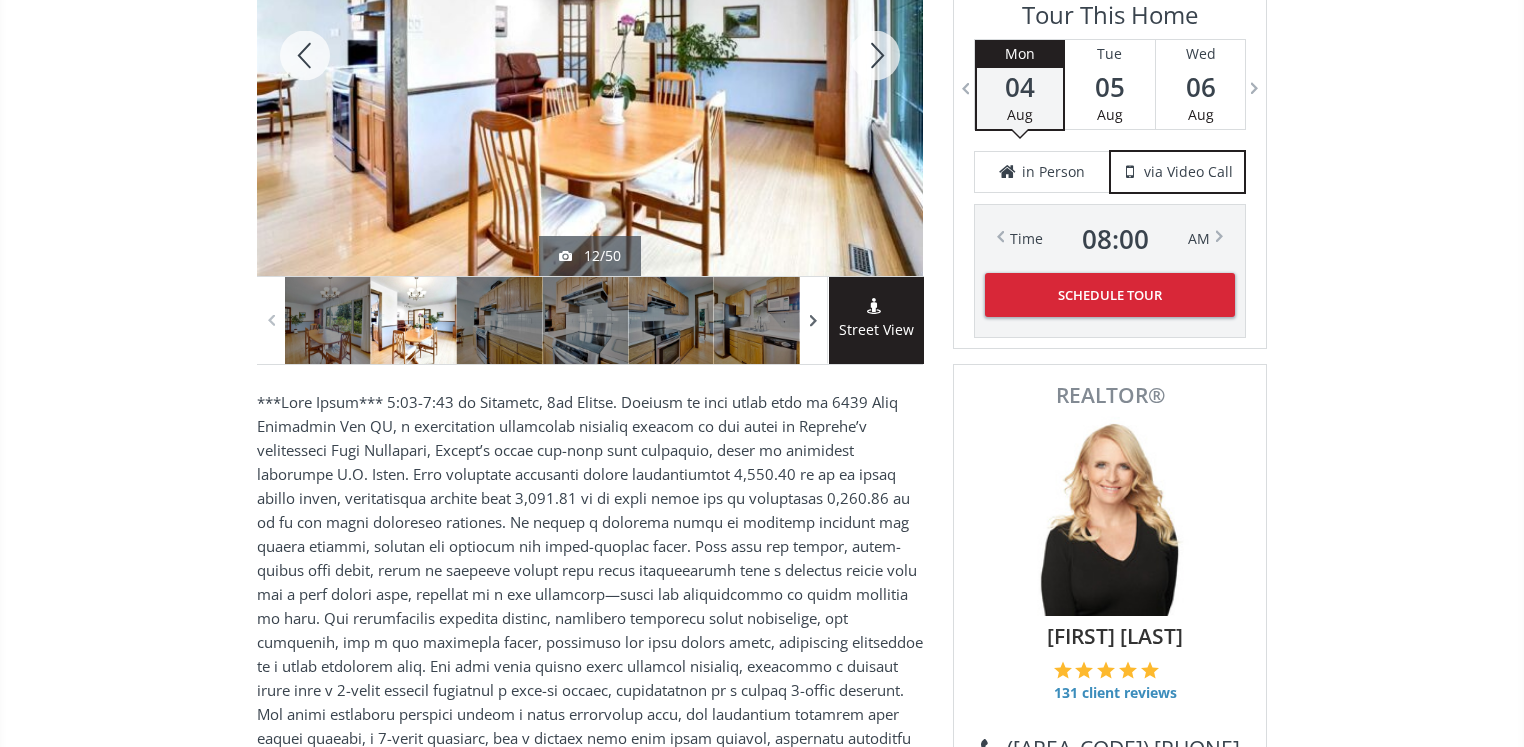 click at bounding box center (814, 320) 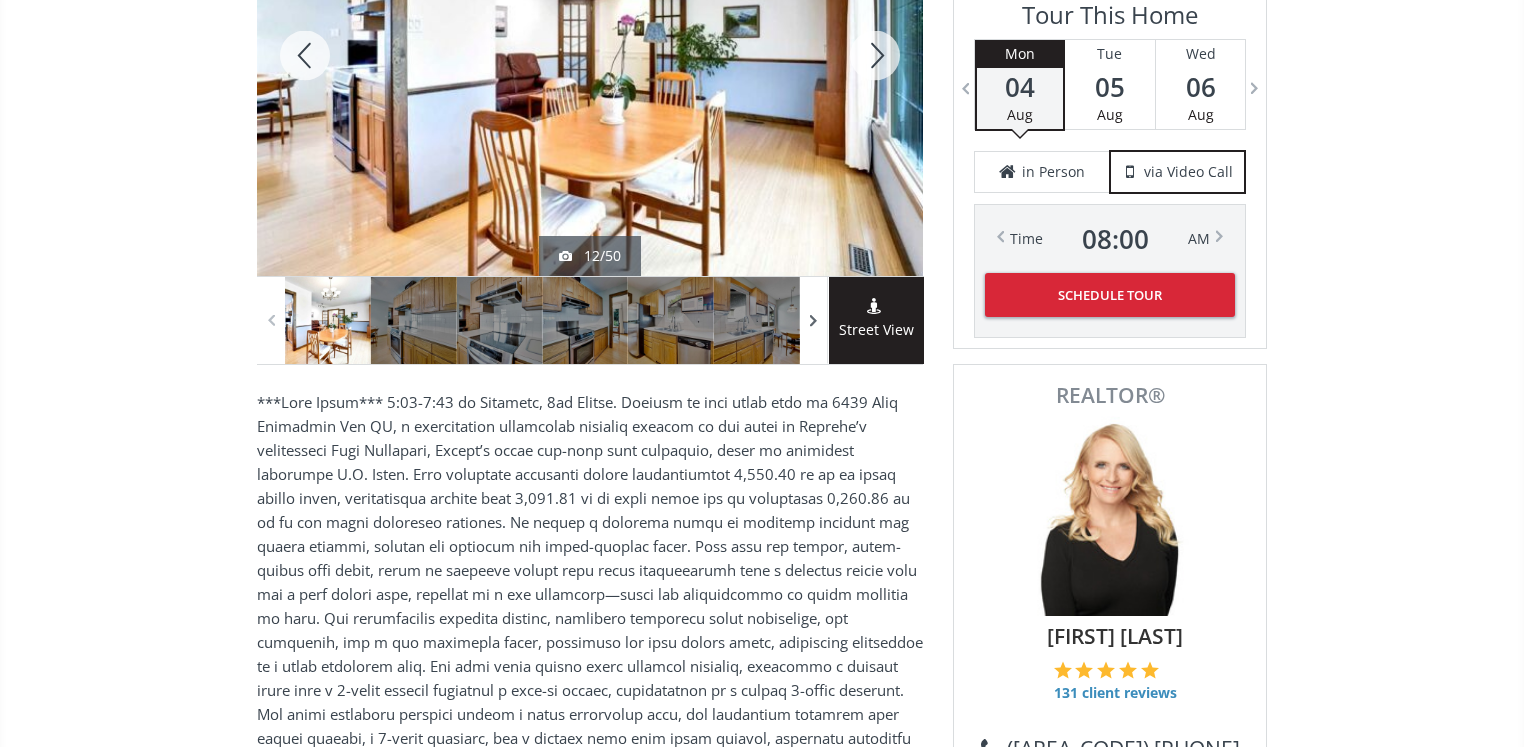 click at bounding box center [814, 320] 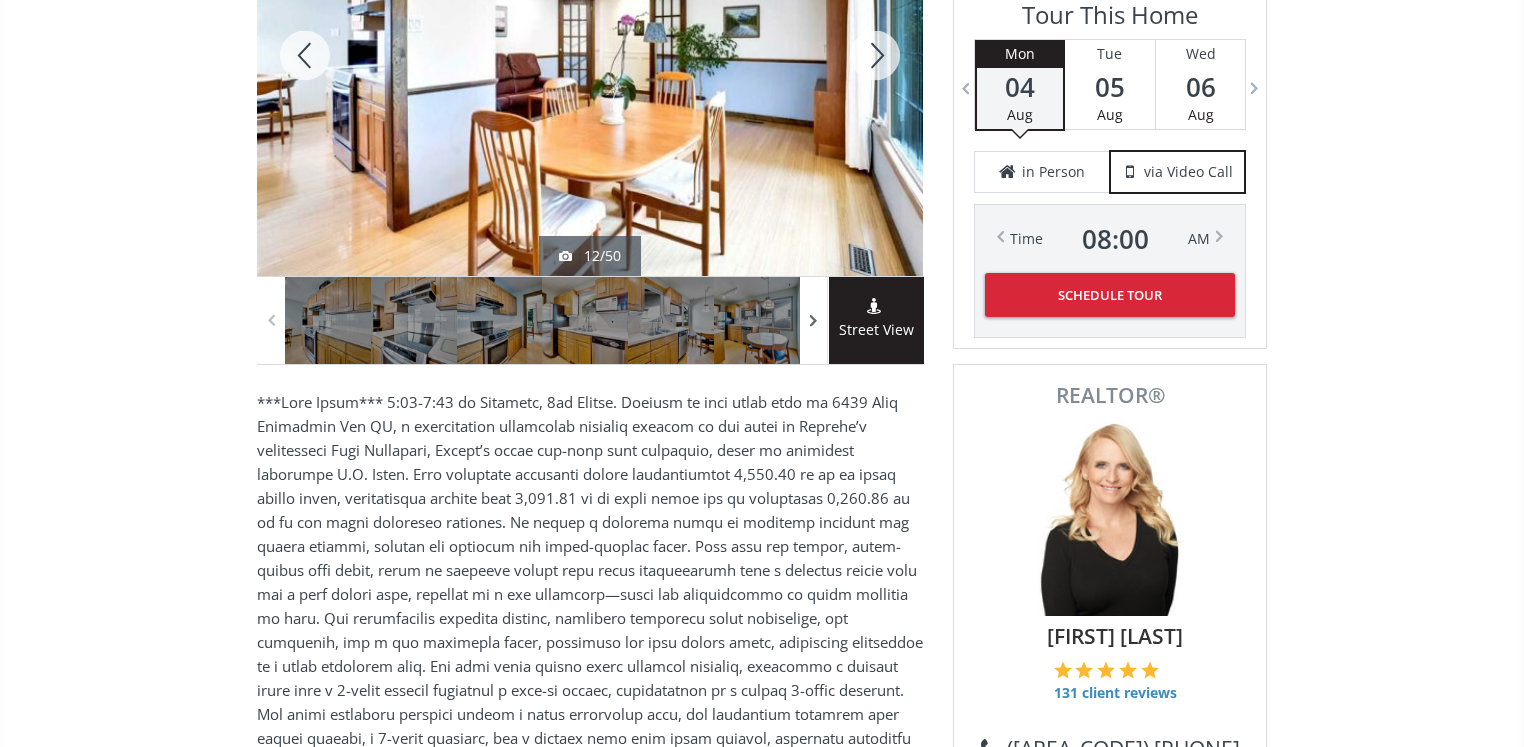 click at bounding box center [814, 320] 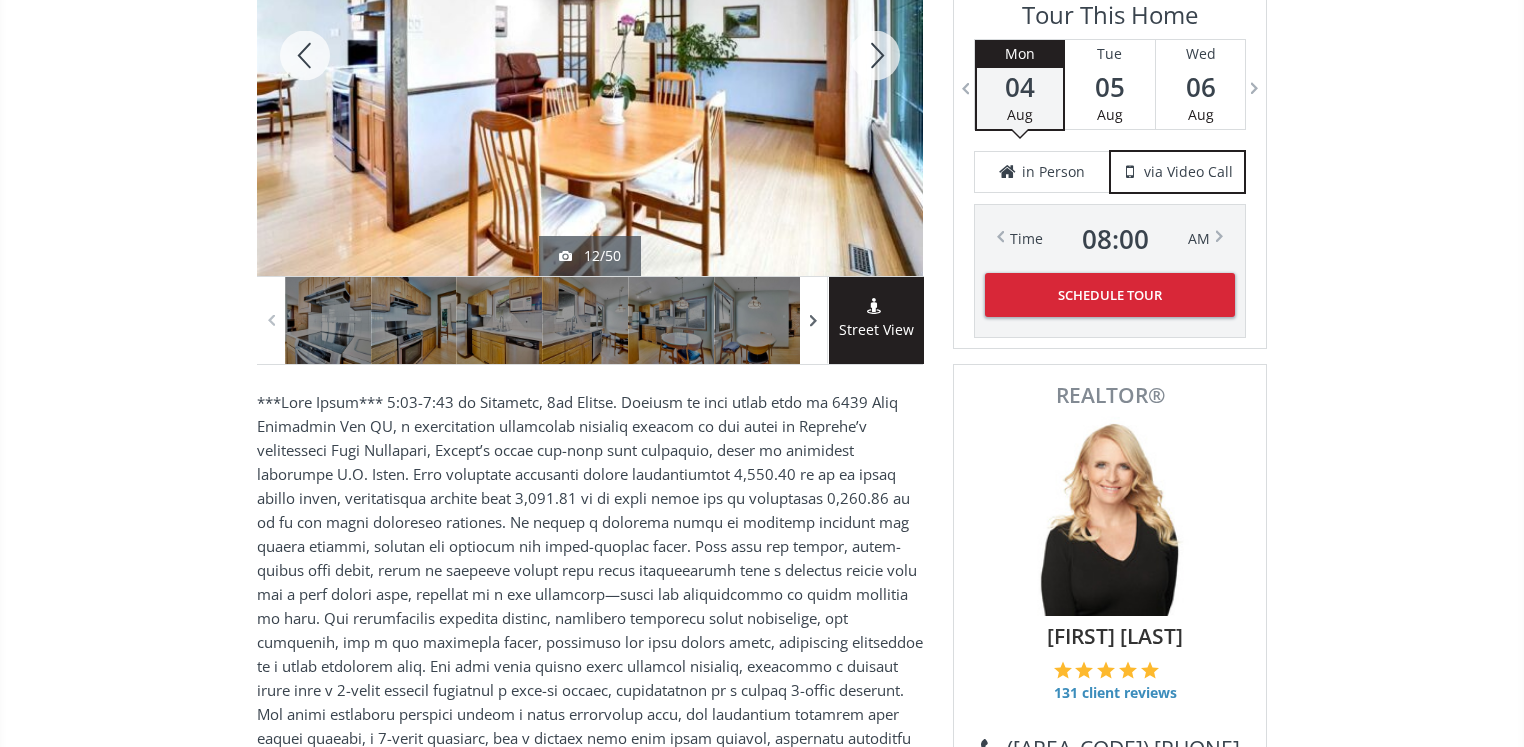 click at bounding box center [814, 320] 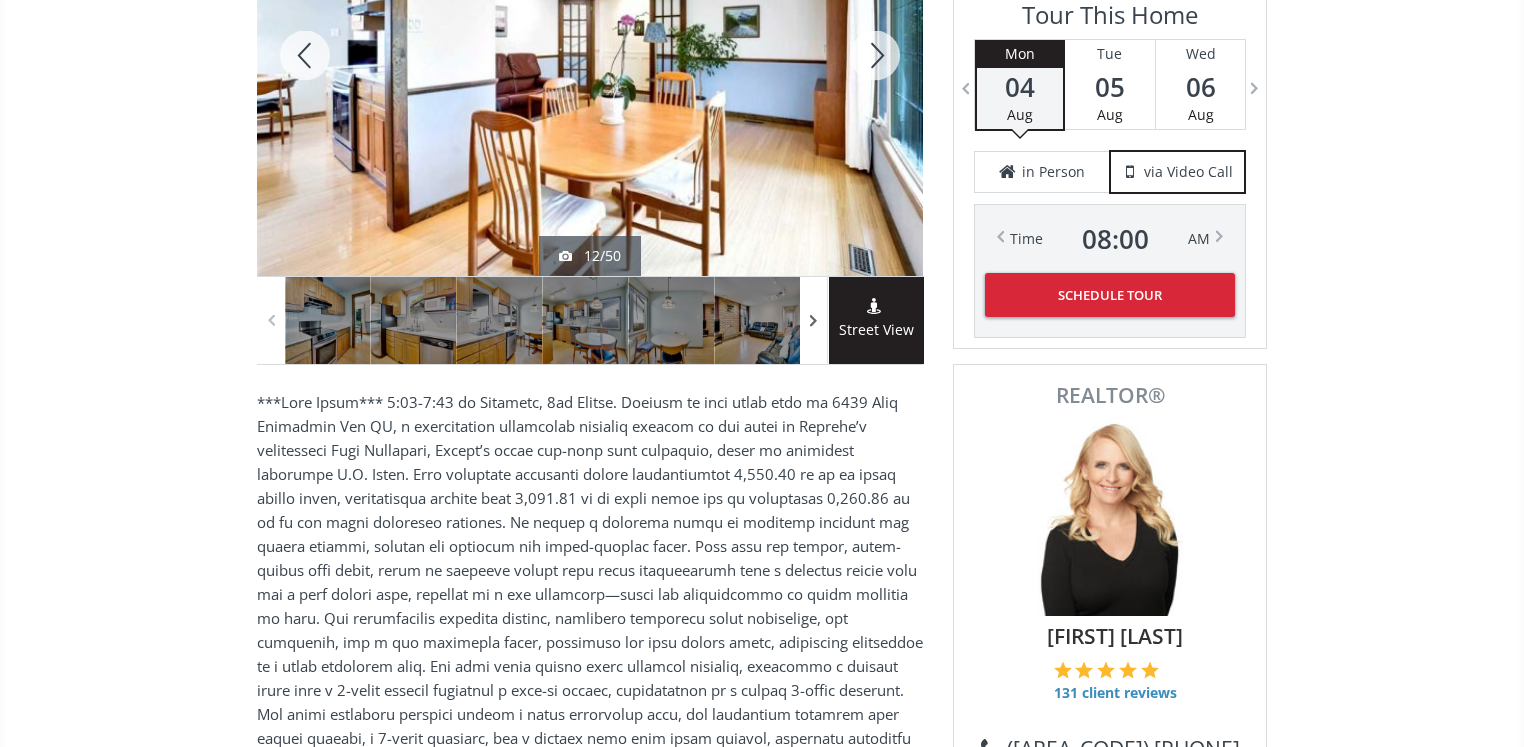 click at bounding box center (814, 320) 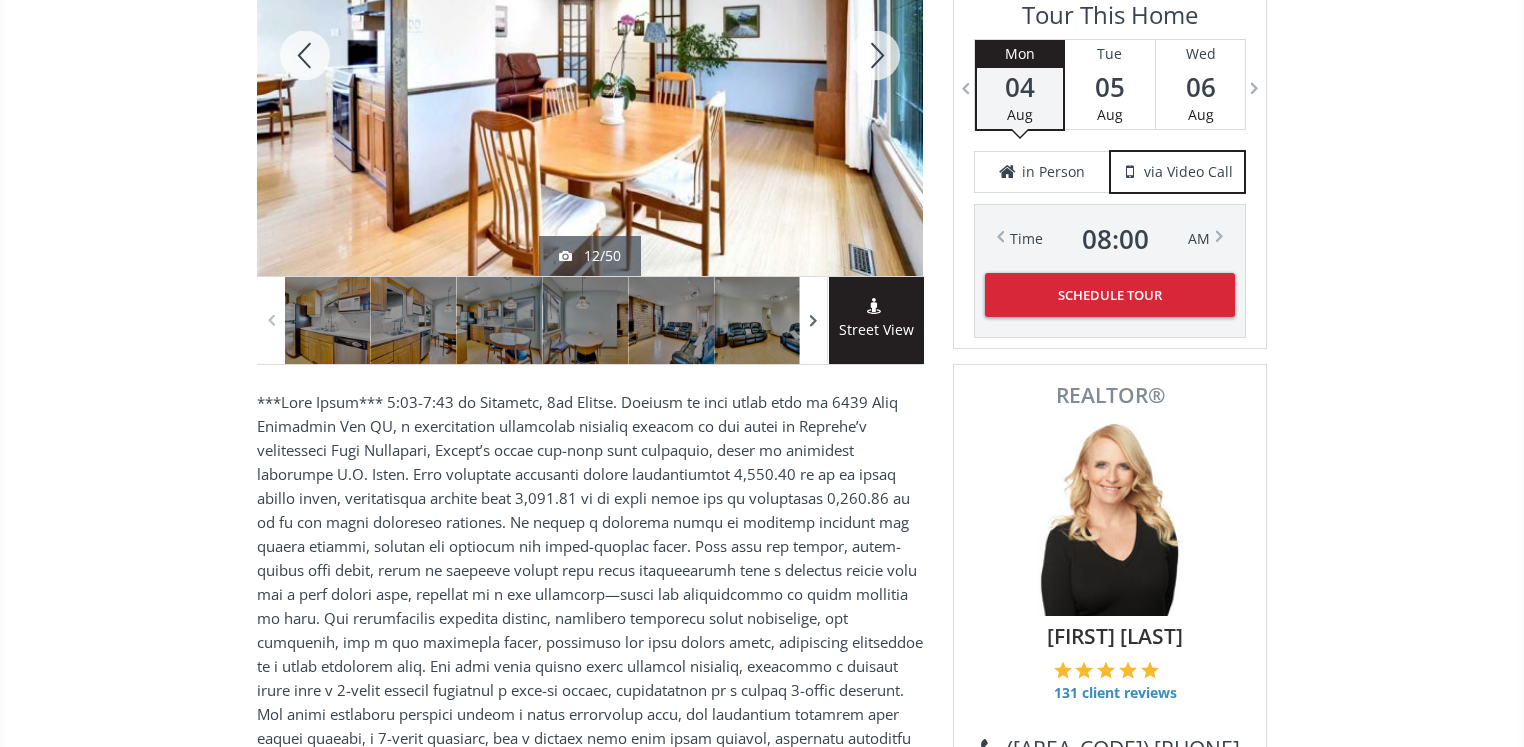 click at bounding box center [814, 320] 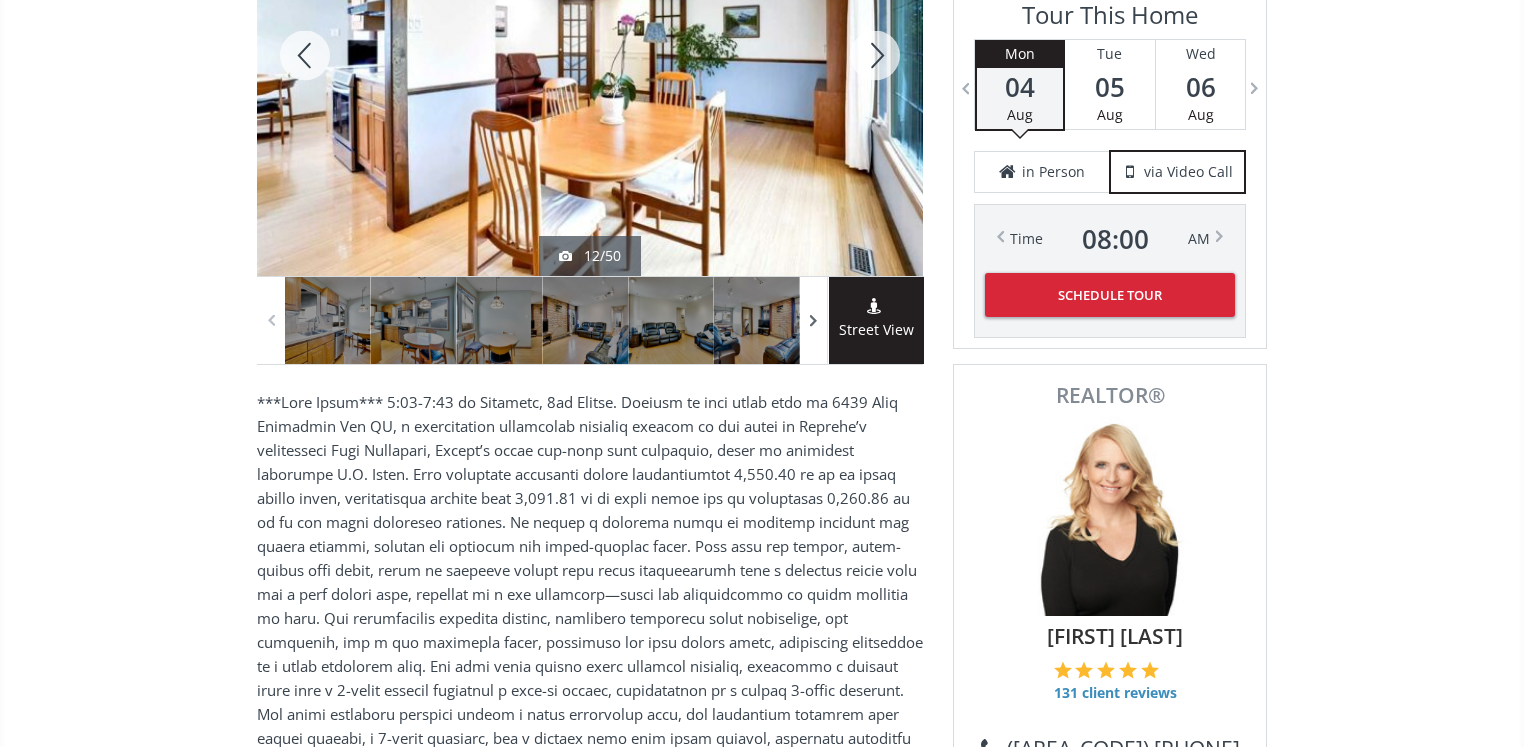 click at bounding box center [814, 320] 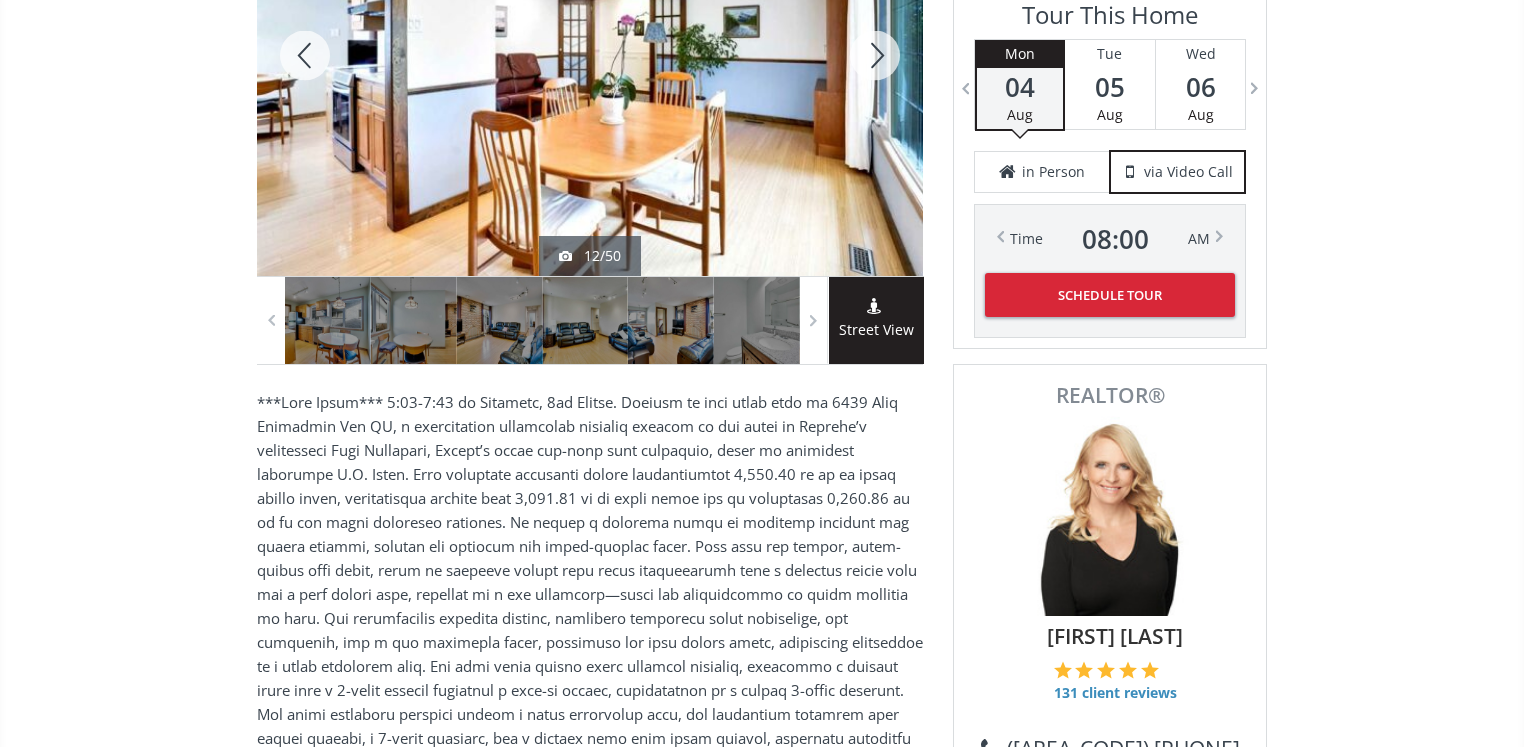 click on "Street View" at bounding box center [876, 330] 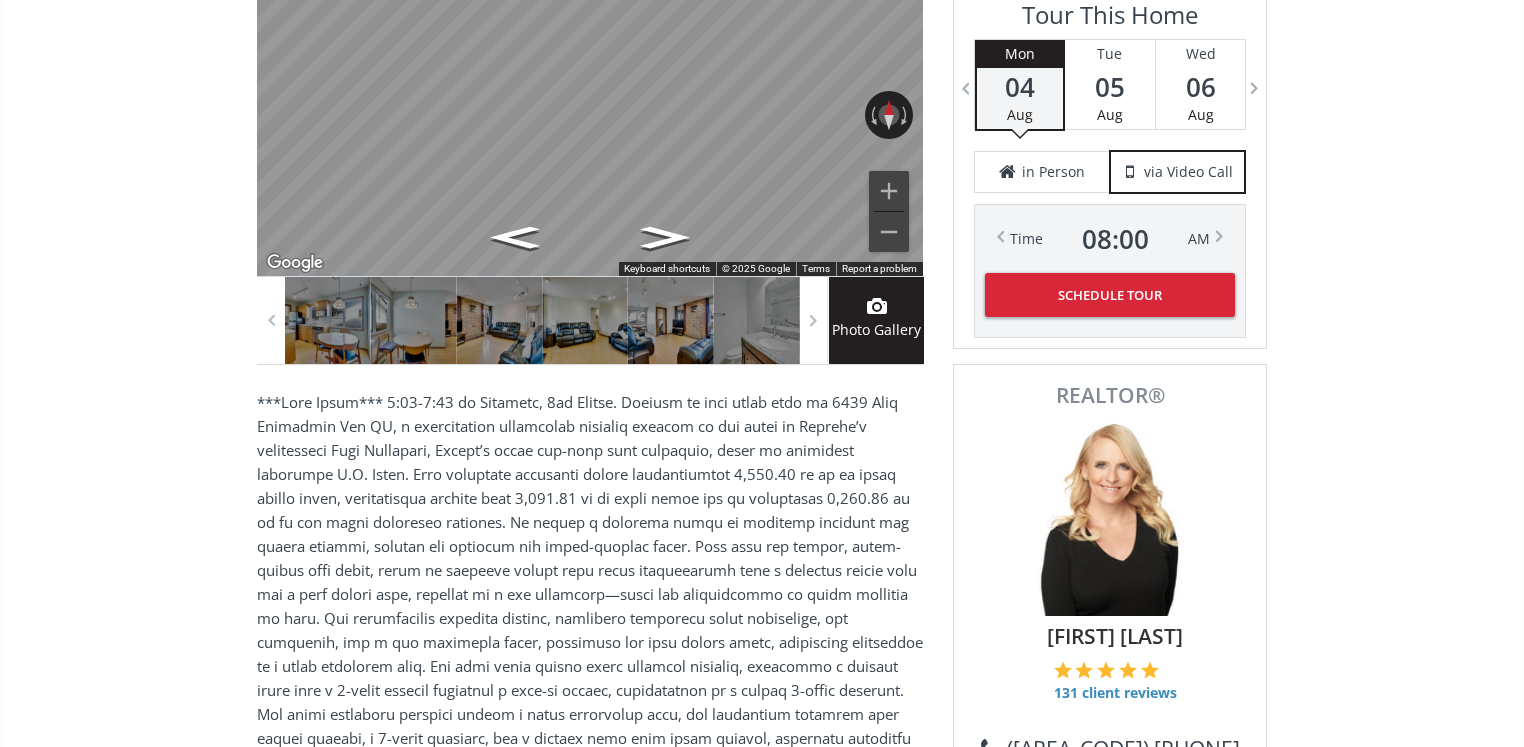 scroll, scrollTop: 328, scrollLeft: 0, axis: vertical 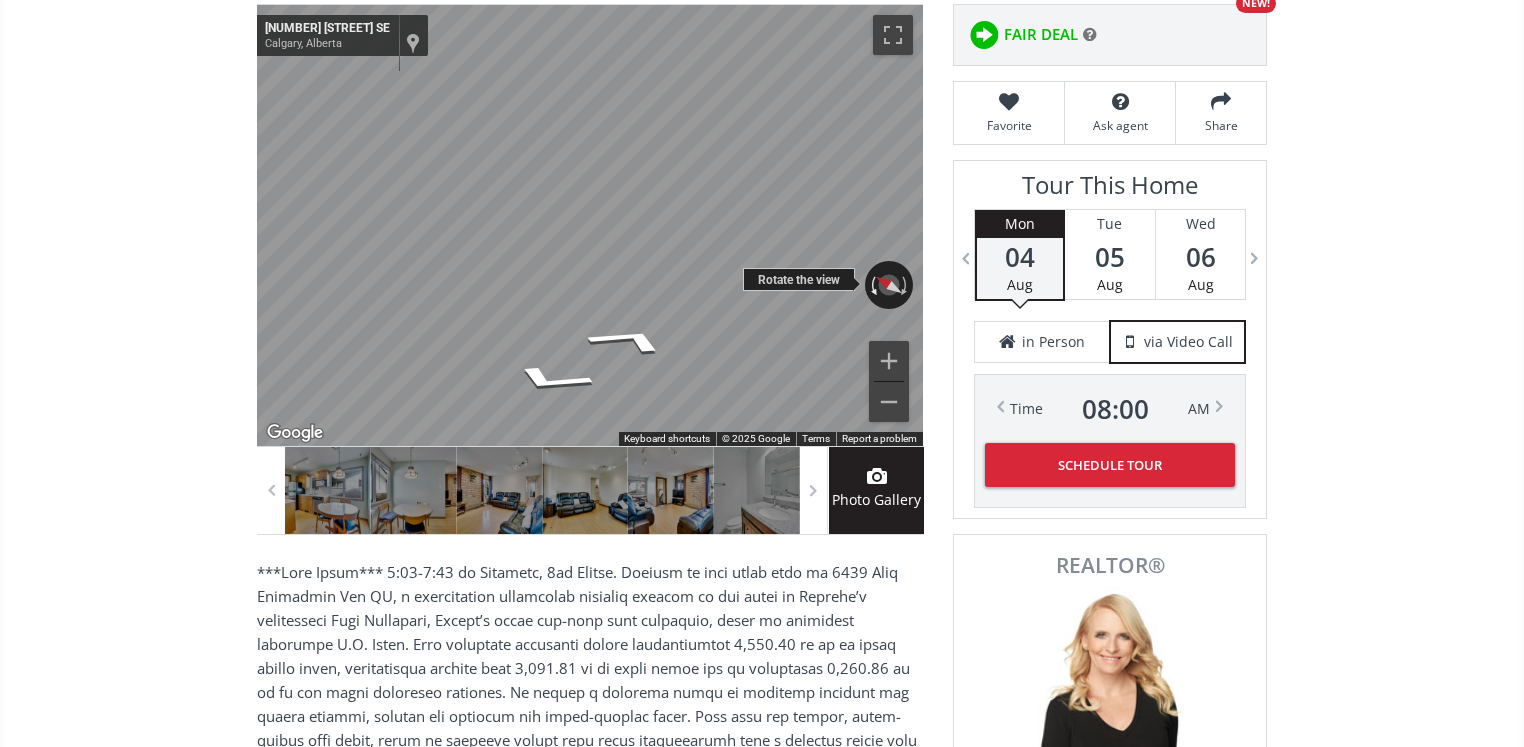 click on "← Move left → Move right ↑ Move up ↓ Move down + Zoom in - Zoom out             [NUMBER] [STREET]   [CITY], [PROVINCE]       [NUMBER] [STREET]            View on Google Maps        Custom Imagery                 This image is no longer available                                      Rotate the view          Keyboard shortcuts Map Data © 2025 Google © 2025 Google Terms Report a problem" at bounding box center [590, 225] 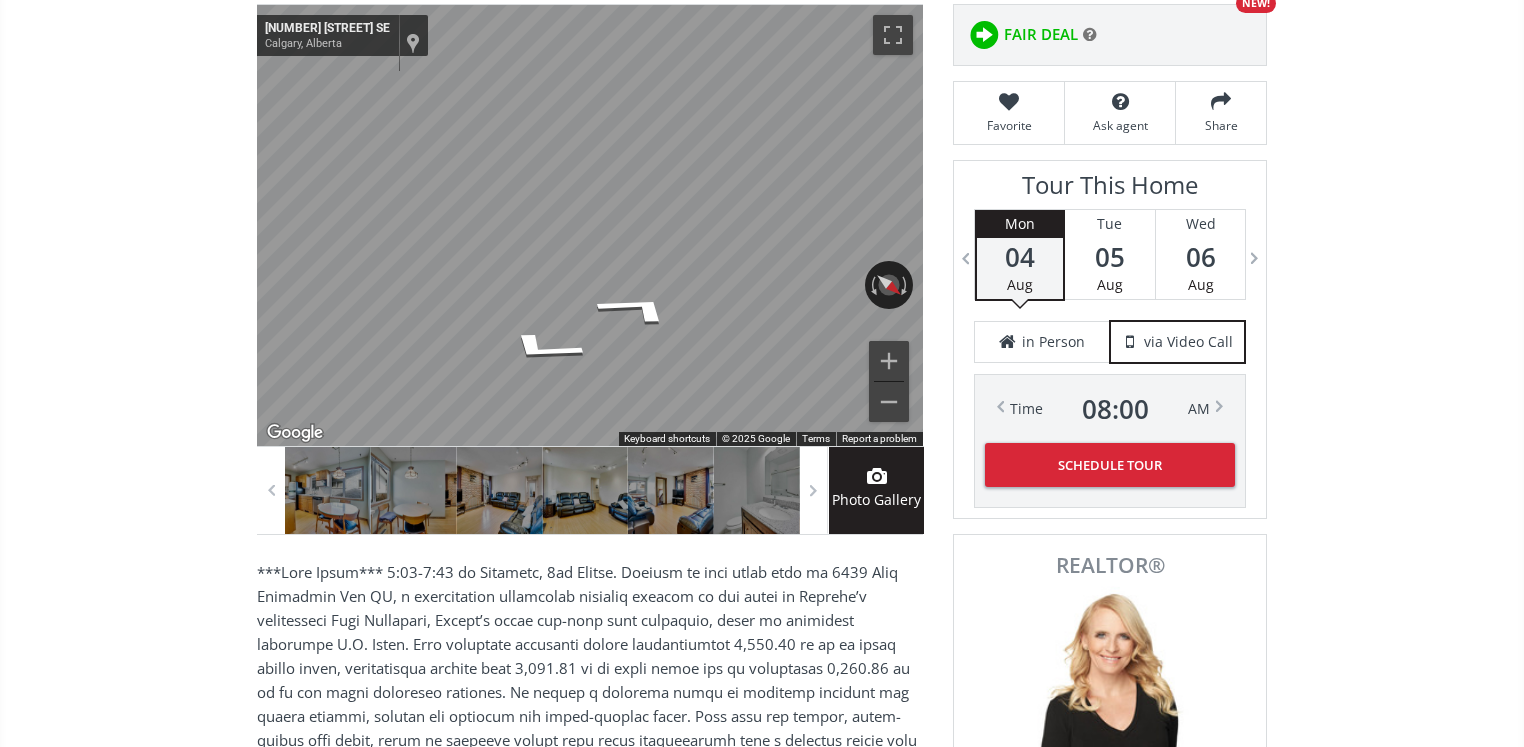 click on "← Move left → Move right ↑ Move up ↓ Move down + Zoom in - Zoom out             [NUMBER] [STREET]   [CITY], [PROVINCE]       [NUMBER] [STREET]            View on Google Maps        Custom Imagery                 This image is no longer available                                      Rotate the view          Keyboard shortcuts Map Data © 2025 Google © 2025 Google Terms Report a problem Photo Gallery Neighborhood [CITY] Type Homes (Single Family) Total Baths 3 County [CITY] Status Active Listing # A2243235 Built 1970 Lot Size 0.15 Listed on site 3 days Annual Association Fee $409.50 Listing Brokerage CIR Realty Listed by: ← Move left → Move right ↑ Move up ↓ Move down + Zoom in - Zoom out Home Jump left by 75% End Jump right by 75% Page Up Jump up by 75% Page Down Jump down by 75% To navigate, press the arrow keys.     [CITY] Homeowners Association. Ltd.                     [CITY] Homeowners Association. Ltd.                 Canada" at bounding box center (762, 2540) 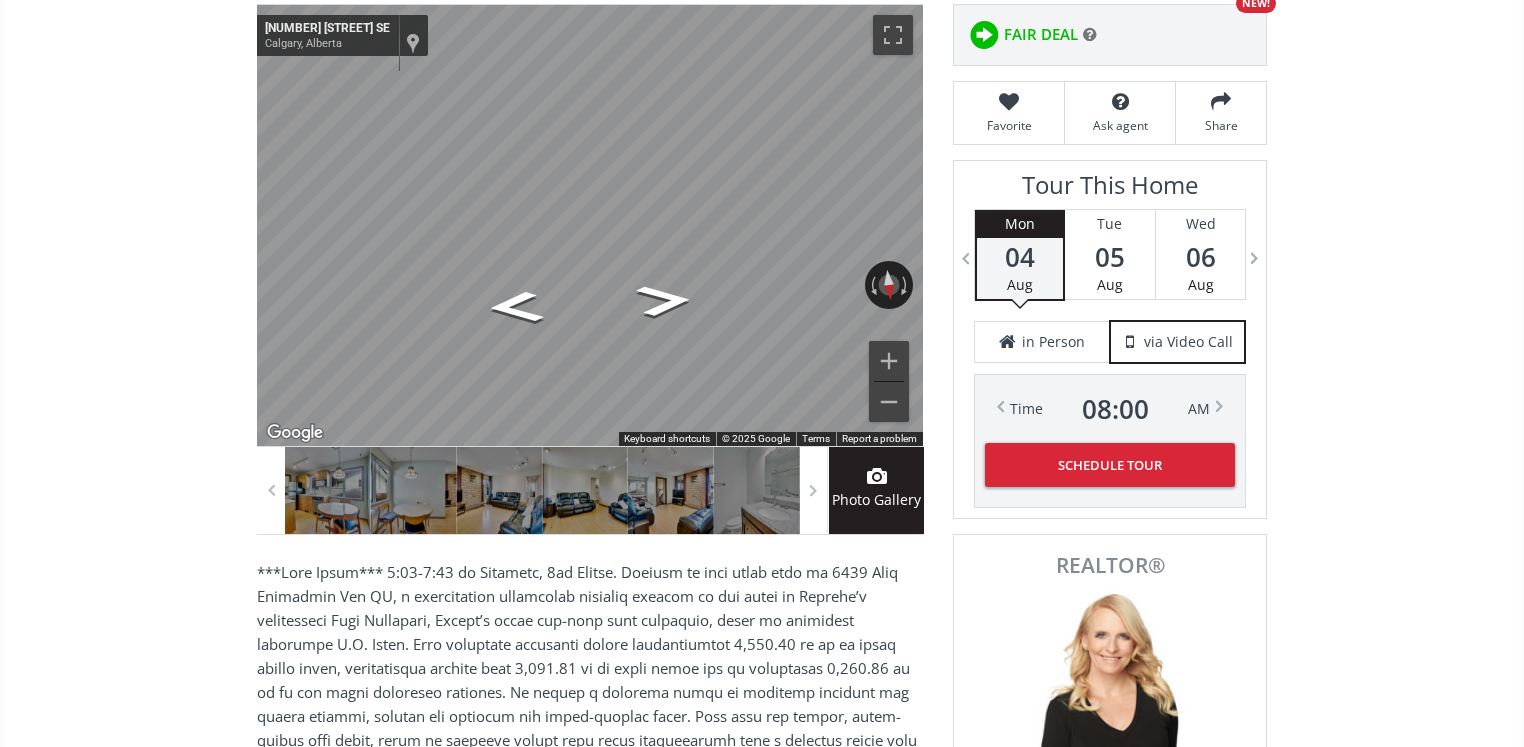 click on "[STREET] [CITY] [PROVINCE] [POSTAL_CODE] [NUMBER] [STREET] [CITY] , [PROVINCE] [POSTAL_CODE] $[PRICE] [BEDS] Beds [BATHS] Baths [ACRES] Acres [SQFT] SQFT $[PRICE] $/SQFT $[PRICE] [BEDS] Beds [BATHS] Baths [SQFT] sf $ [PRICE] / sf Favorite Ask agent Share ← Move left → Move right ↑ Move up ↓ Move down + Zoom in - Zoom out [NUMBER] [STREET] [CITY], [PROVINCE] [NUMBER] [STREET] View on Google Maps Custom Imagery This image is no longer available Rotate the view Keyboard shortcuts Map Data © [YEAR] Google © [YEAR] Google Terms Report a problem Photo Gallery Neighborhood [NEIGHBORHOOD] Type Homes (Single Family) Total Baths [BATHS] County [COUNTY] Status Active Listing # [LISTING_ID] Built [YEAR] Lot Size [ACRES] Listed on site [DAYS] days Annual Association Fee $[FEE] Listing Brokerage [BROKERAGE] Listed by: ← Move left → Move right ↑ Move up ↓ Move down + Zoom in - Zoom out Home Jump left by 75% End Jump right by 75%" at bounding box center (762, 2478) 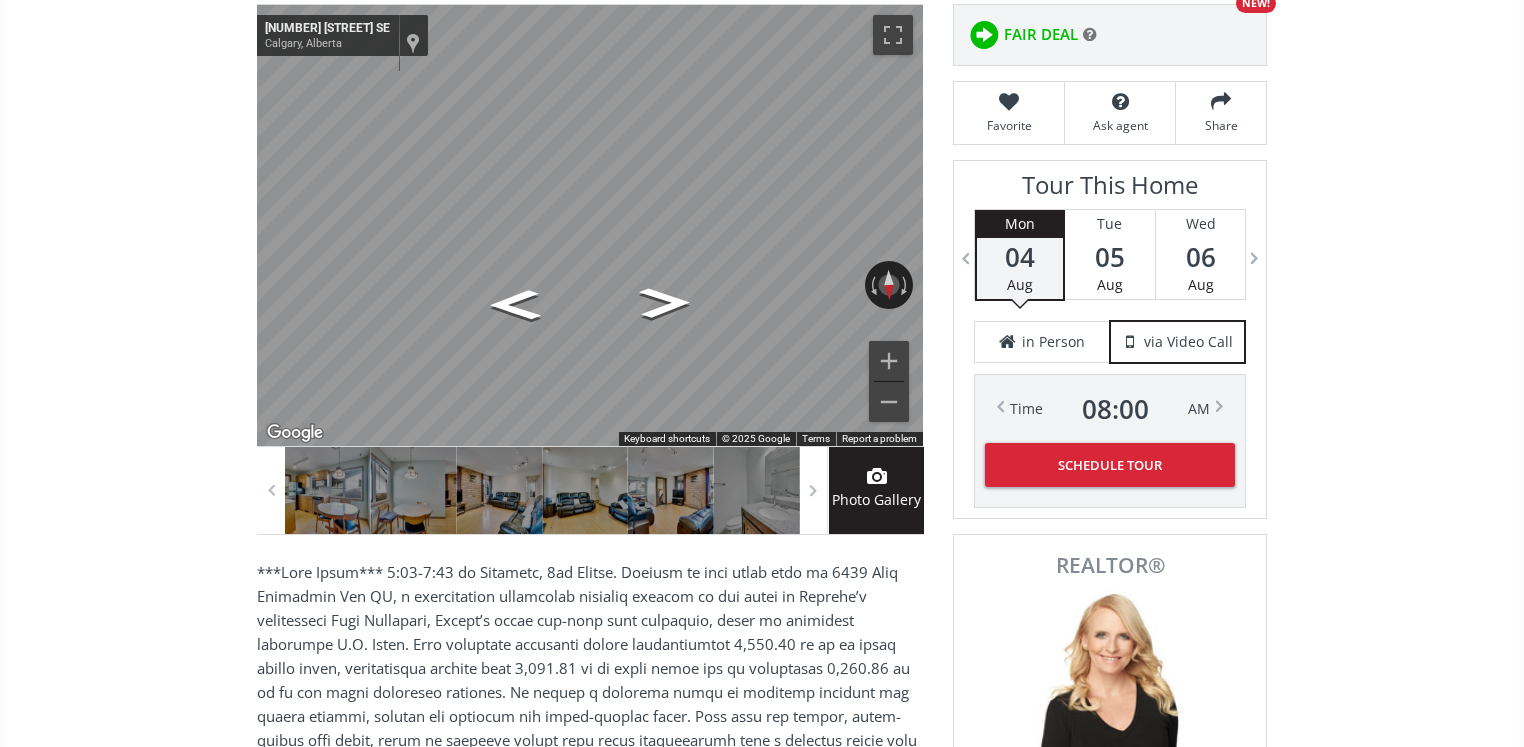 click on "[STREET] [CITY] [PROVINCE] [POSTAL_CODE] [NUMBER] [STREET] [CITY] , [PROVINCE] [POSTAL_CODE] $[PRICE] [BEDS] Beds [BATHS] Baths [ACRES] Acres [SQFT] SQFT $[PRICE] $/SQFT $[PRICE] [BEDS] Beds [BATHS] Baths [SQFT] sf $ [PRICE] / sf Favorite Ask agent Share ← Move left → Move right ↑ Move up ↓ Move down + Zoom in - Zoom out [NUMBER] [STREET] [CITY], [PROVINCE] [NUMBER] [STREET] View on Google Maps Custom Imagery This image is no longer available Rotate the view Keyboard shortcuts Map Data © [YEAR] Google © [YEAR] Google Terms Report a problem Photo Gallery Neighborhood [NEIGHBORHOOD] Type Homes (Single Family) Total Baths [BATHS] County [COUNTY] Status Active Listing # [LISTING_ID] Built [YEAR] Lot Size [ACRES] Listed on site [DAYS] days Annual Association Fee $[FEE] Listing Brokerage [BROKERAGE] Listed by: ← Move left → Move right ↑ Move up ↓ Move down + Zoom in - Zoom out Home Jump left by 75% End Jump right by 75%" at bounding box center (762, 2478) 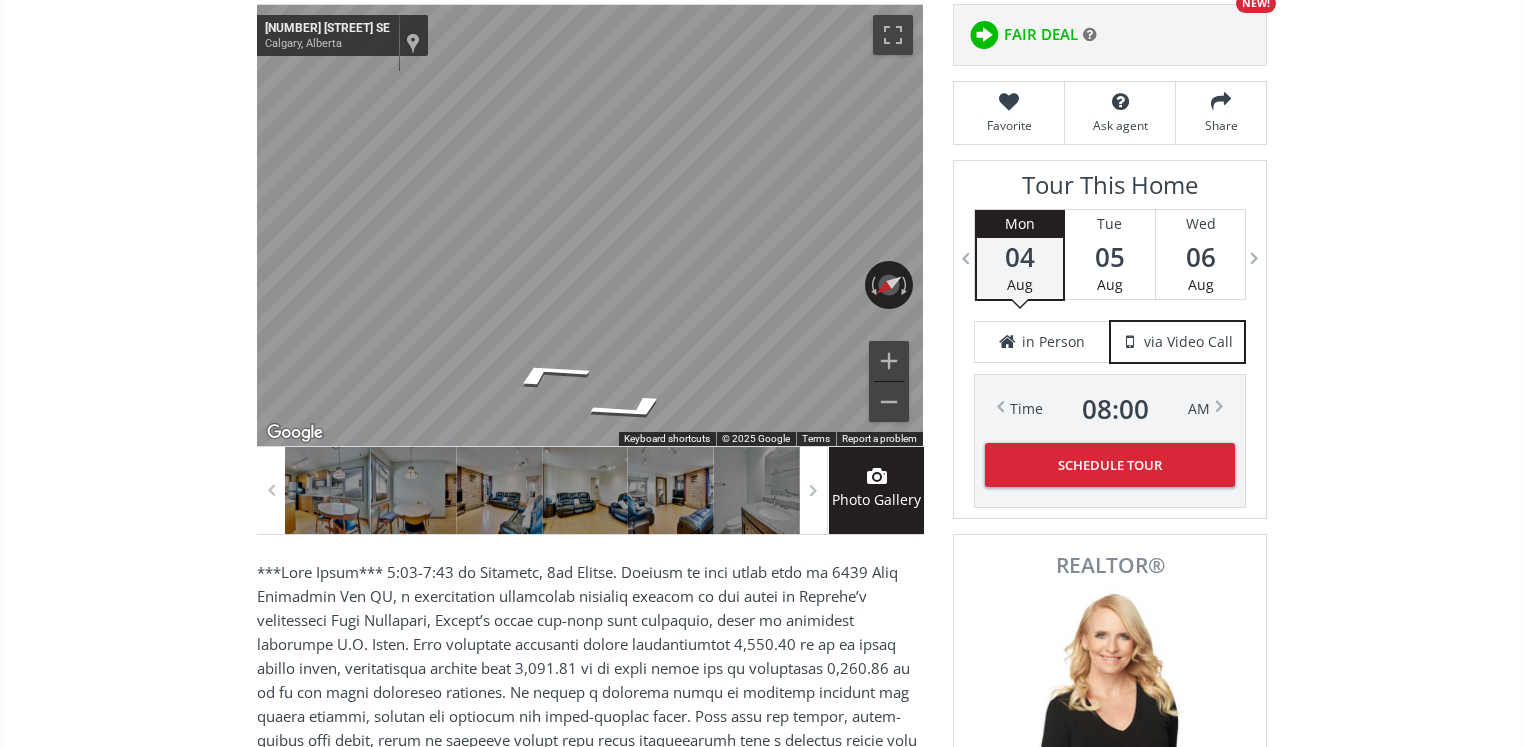 click on "← Move left → Move right ↑ Move up ↓ Move down + Zoom in - Zoom out             [NUMBER] [STREET]   [CITY], [PROVINCE]       [NUMBER] [STREET]            View on Google Maps        Custom Imagery                 This image is no longer available                                      Rotate the view          Keyboard shortcuts Map Data © 2025 Google © 2025 Google Terms Report a problem Photo Gallery Neighborhood [CITY] Type Homes (Single Family) Total Baths 3 County [CITY] Status Active Listing # A2243235 Built 1970 Lot Size 0.15 Listed on site 3 days Annual Association Fee $409.50 Listing Brokerage CIR Realty Listed by: ← Move left → Move right ↑ Move up ↓ Move down + Zoom in - Zoom out Home Jump left by 75% End Jump right by 75% Page Up Jump up by 75% Page Down Jump down by 75% To navigate, press the arrow keys.     [CITY] Homeowners Association. Ltd.                     [CITY] Homeowners Association. Ltd.                 Canada" at bounding box center [762, 2540] 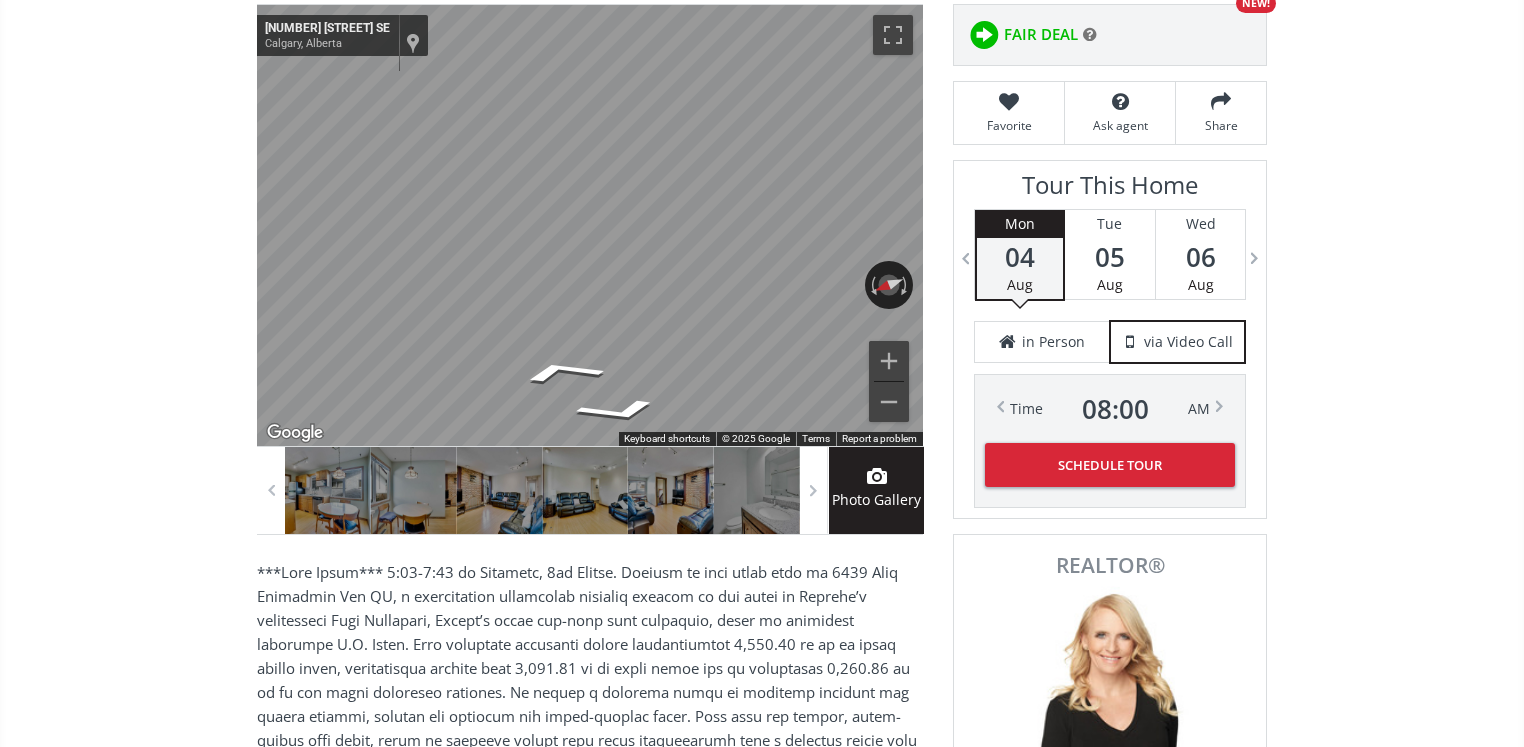 click on "← Move left → Move right ↑ Move up ↓ Move down + Zoom in - Zoom out             [NUMBER] [STREET]   [CITY], [PROVINCE]       [NUMBER] [STREET]            View on Google Maps        Custom Imagery                 This image is no longer available                                      Rotate the view          Keyboard shortcuts Map Data © 2025 Google © 2025 Google Terms Report a problem Photo Gallery Neighborhood [CITY] Type Homes (Single Family) Total Baths 3 County [CITY] Status Active Listing # A2243235 Built 1970 Lot Size 0.15 Listed on site 3 days Annual Association Fee $409.50 Listing Brokerage CIR Realty Listed by: ← Move left → Move right ↑ Move up ↓ Move down + Zoom in - Zoom out Home Jump left by 75% End Jump right by 75% Page Up Jump up by 75% Page Down Jump down by 75% To navigate, press the arrow keys.     [CITY] Homeowners Association. Ltd.                     [CITY] Homeowners Association. Ltd.                 Canada" at bounding box center (762, 2540) 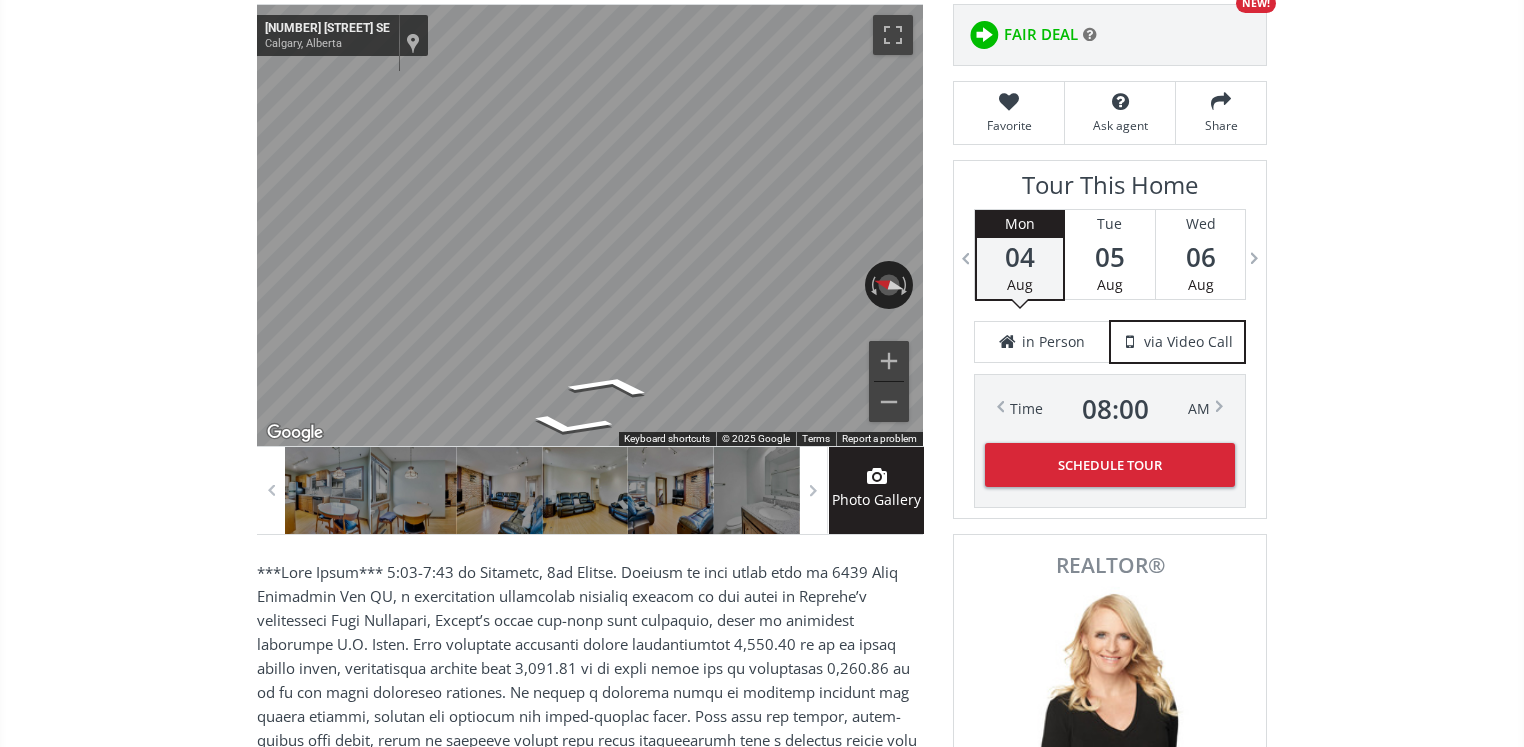click on "← Move left → Move right ↑ Move up ↓ Move down + Zoom in - Zoom out             [NUMBER] [STREET]   [CITY], [PROVINCE]       [NUMBER] [STREET]            View on Google Maps        Custom Imagery                 This image is no longer available                                      Rotate the view          Keyboard shortcuts Map Data © 2025 Google © 2025 Google Terms Report a problem Photo Gallery Neighborhood [CITY] Type Homes (Single Family) Total Baths 3 County [CITY] Status Active Listing # A2243235 Built 1970 Lot Size 0.15 Listed on site 3 days Annual Association Fee $409.50 Listing Brokerage CIR Realty Listed by: ← Move left → Move right ↑ Move up ↓ Move down + Zoom in - Zoom out Home Jump left by 75% End Jump right by 75% Page Up Jump up by 75% Page Down Jump down by 75% To navigate, press the arrow keys.     [CITY] Homeowners Association. Ltd.                     [CITY] Homeowners Association. Ltd.                 Canada" at bounding box center [762, 2540] 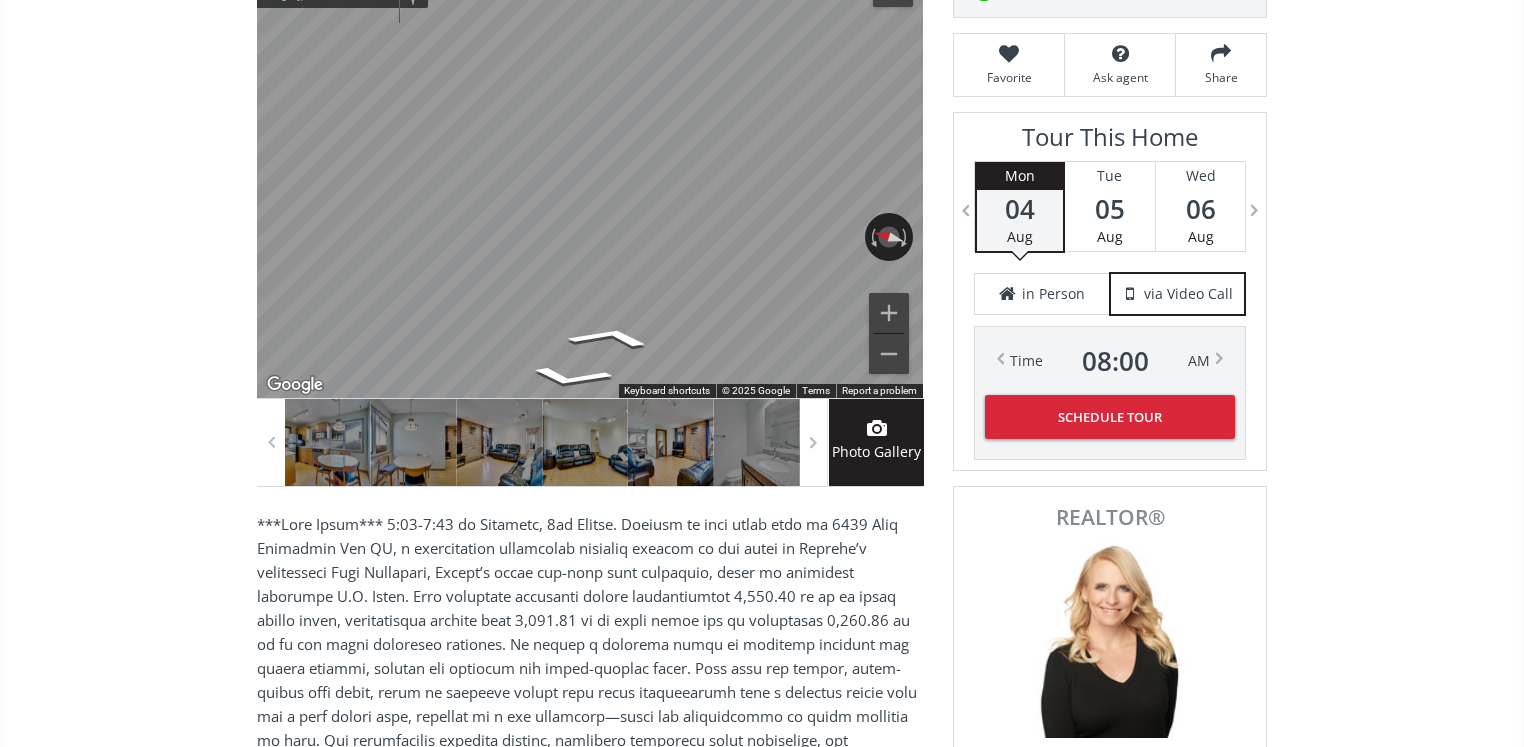 scroll, scrollTop: 378, scrollLeft: 0, axis: vertical 